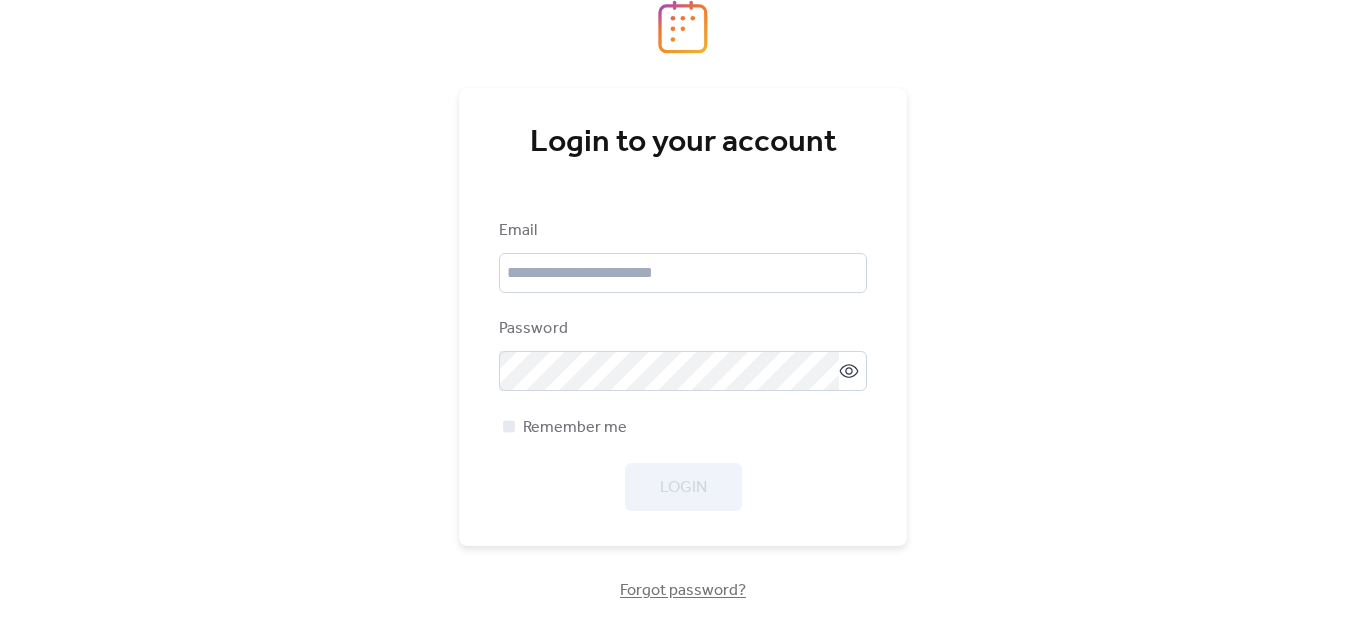 scroll, scrollTop: 0, scrollLeft: 0, axis: both 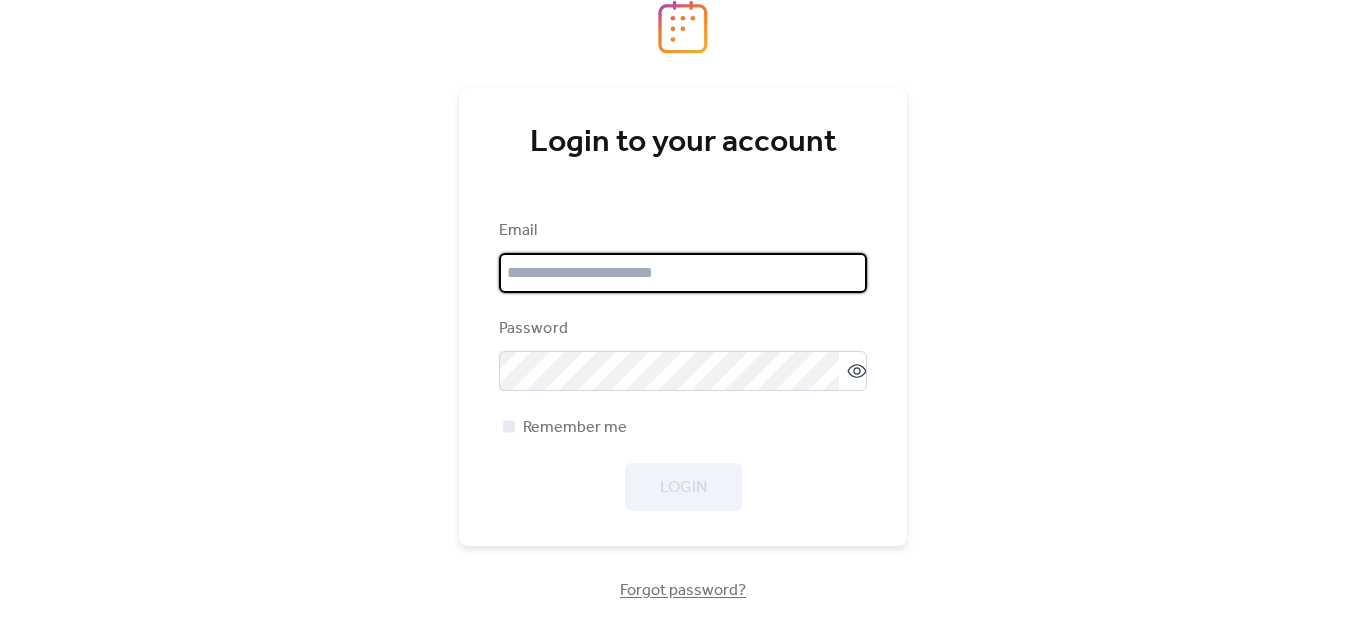 type on "**********" 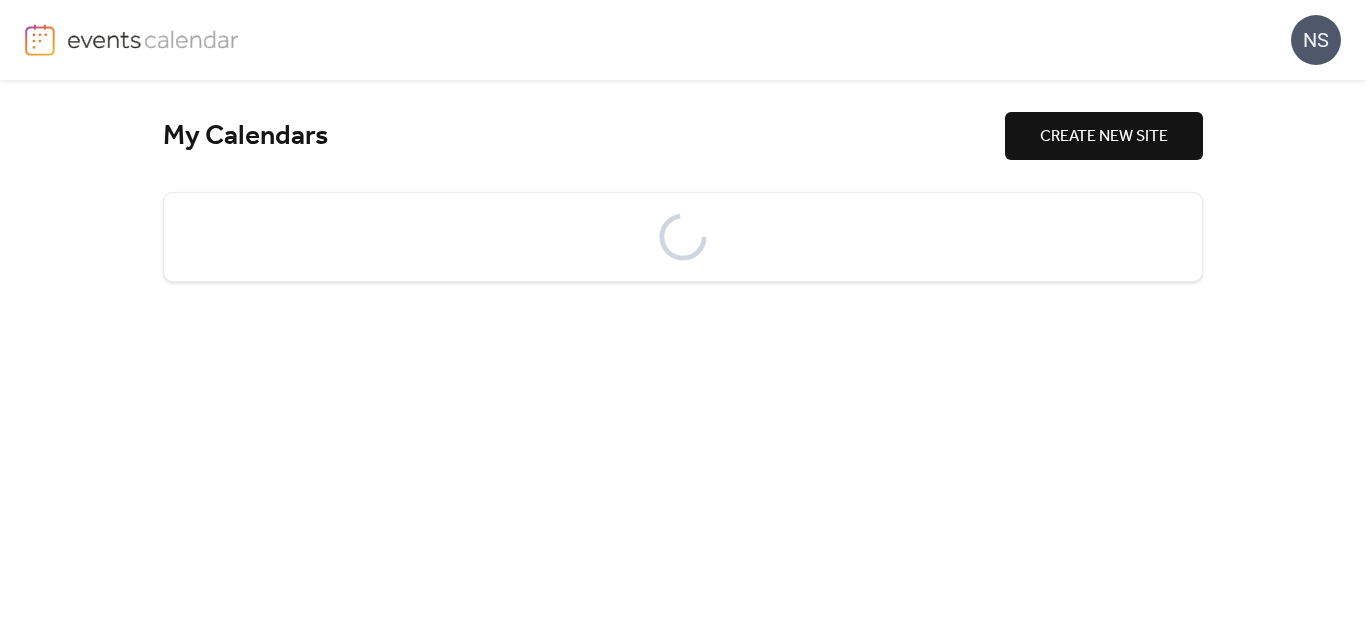 scroll, scrollTop: 0, scrollLeft: 0, axis: both 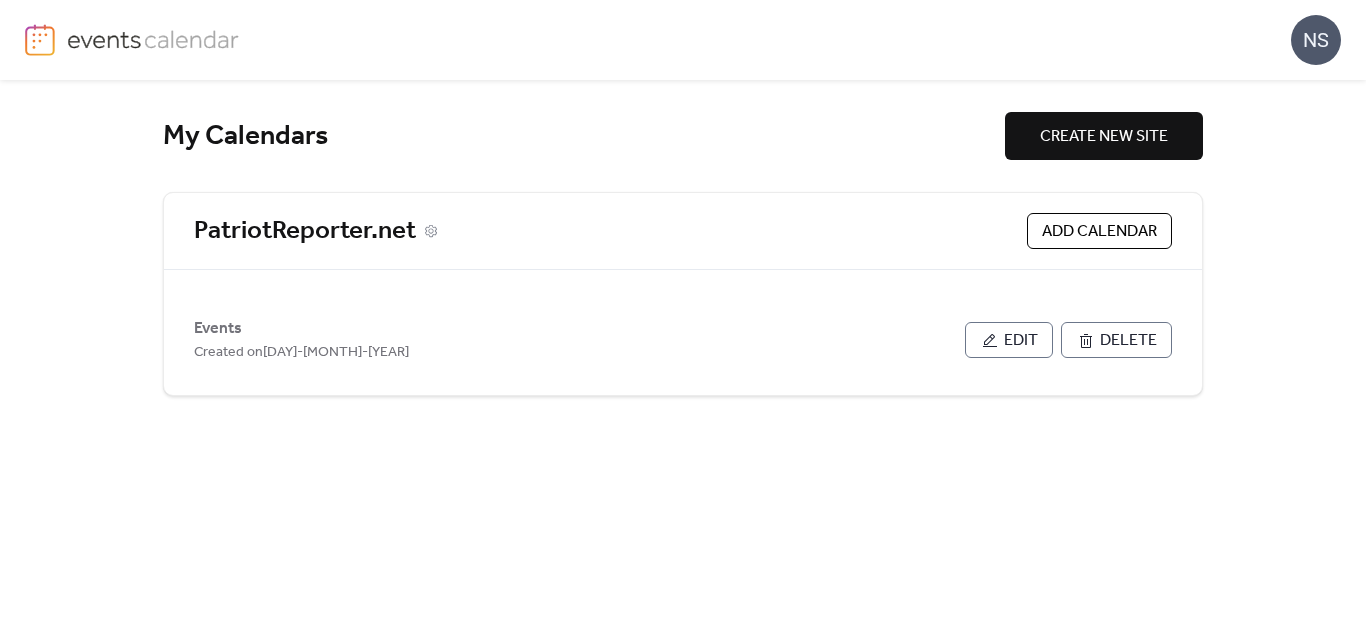 click on "PatriotReporter.net" at bounding box center [305, 231] 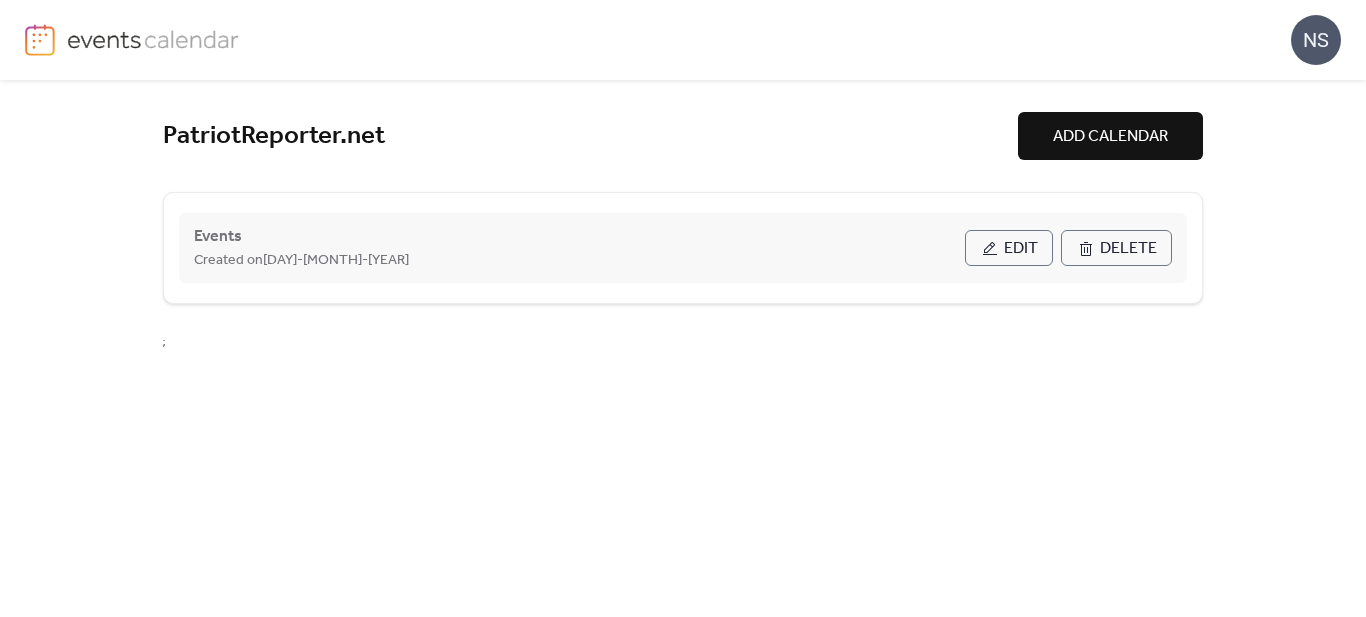 click on "Edit" at bounding box center (1021, 249) 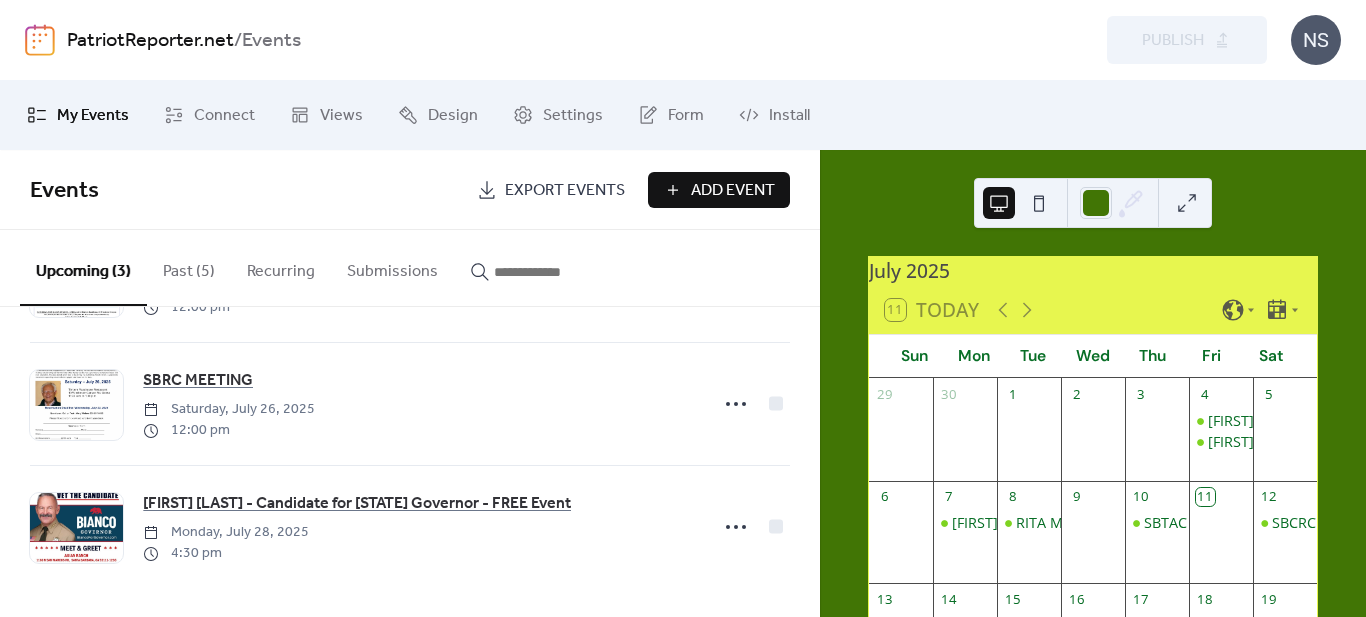 scroll, scrollTop: 121, scrollLeft: 0, axis: vertical 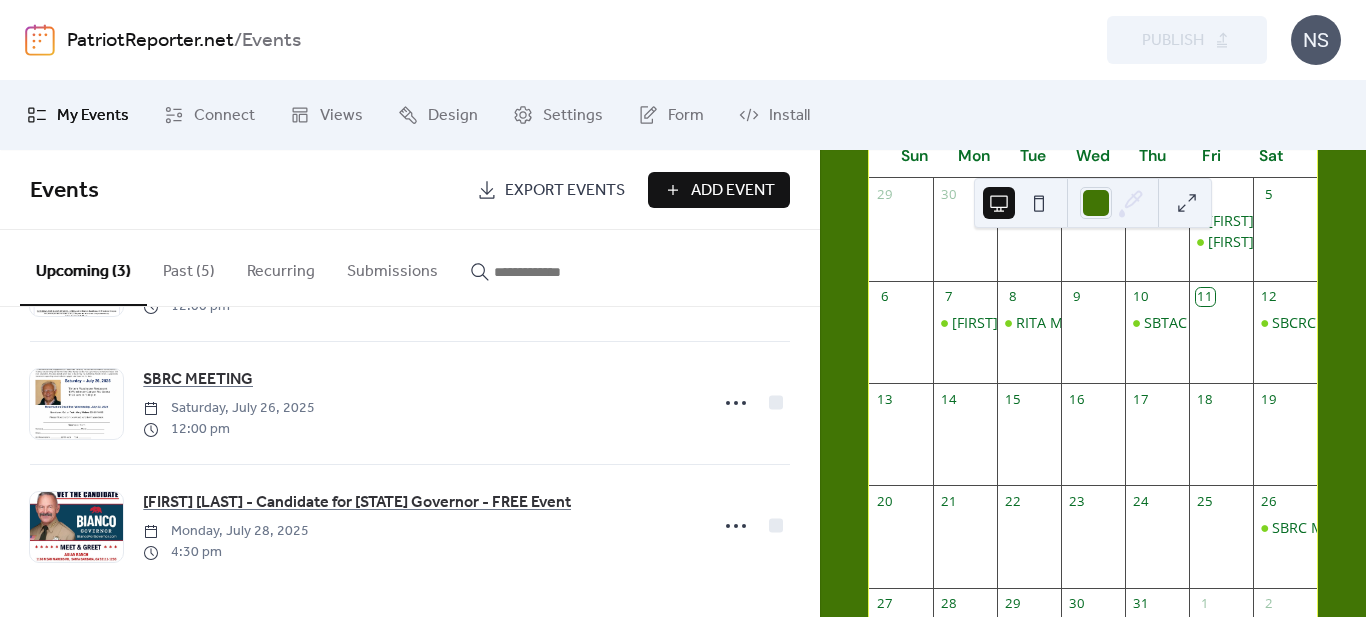 click at bounding box center (1157, 548) 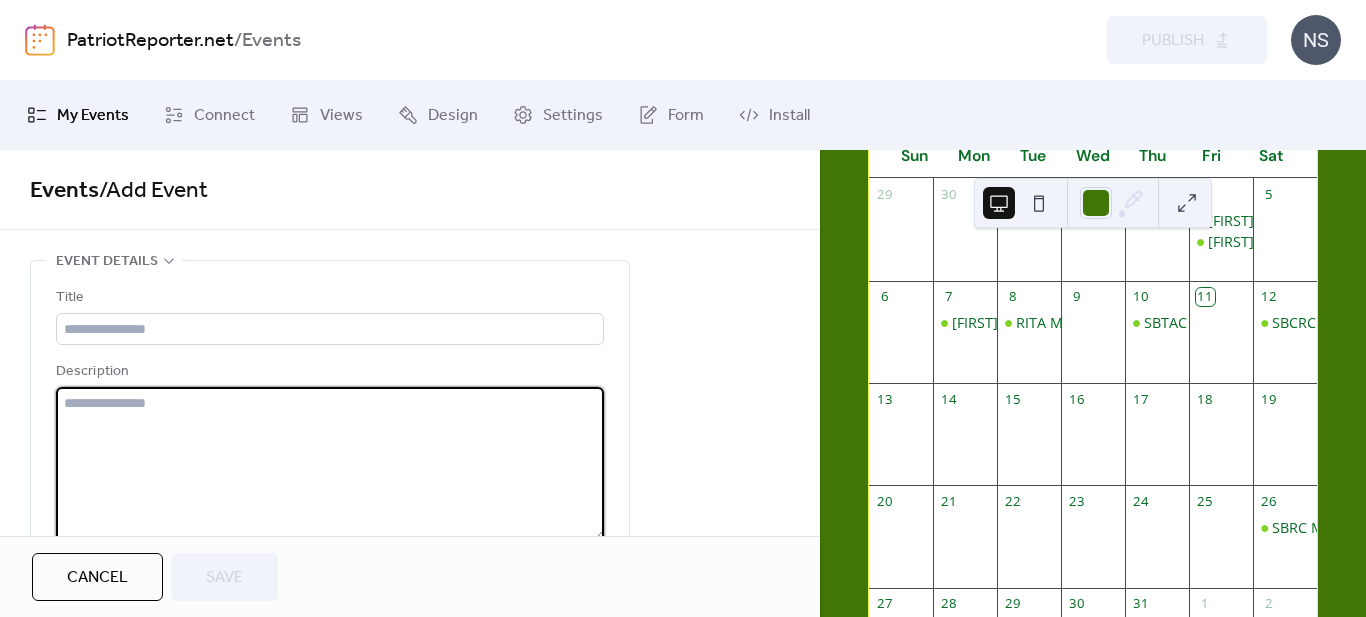 click at bounding box center [330, 463] 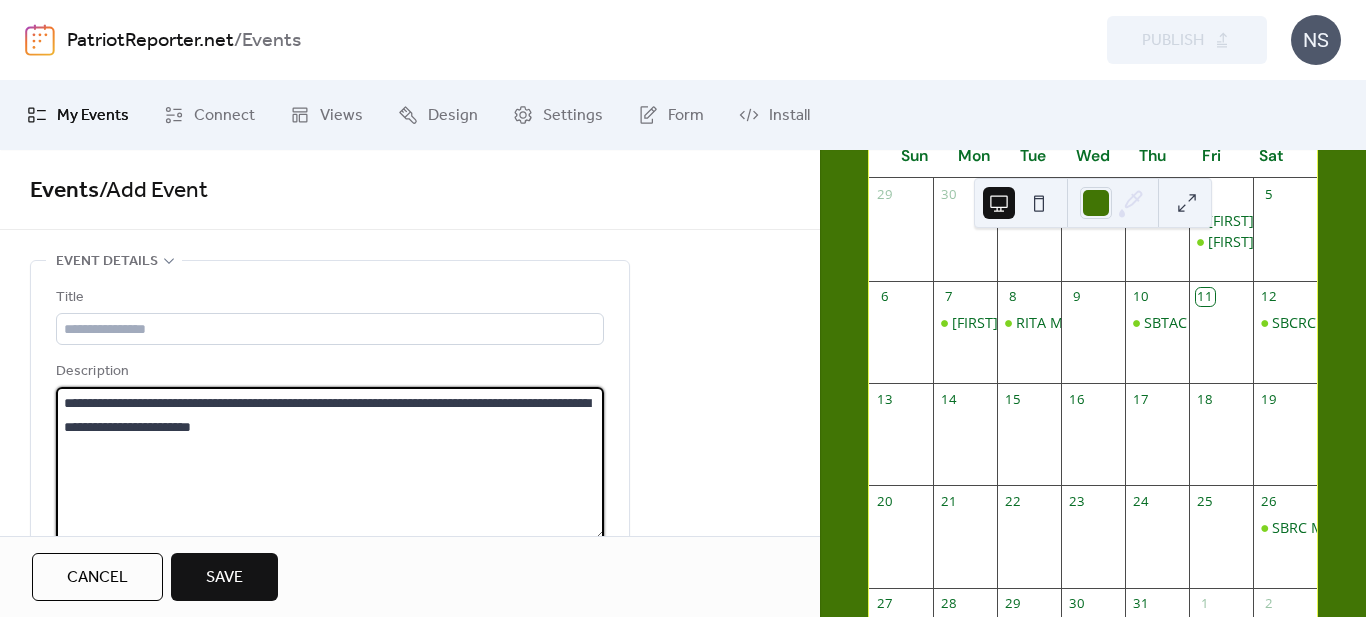 click on "**********" at bounding box center [330, 463] 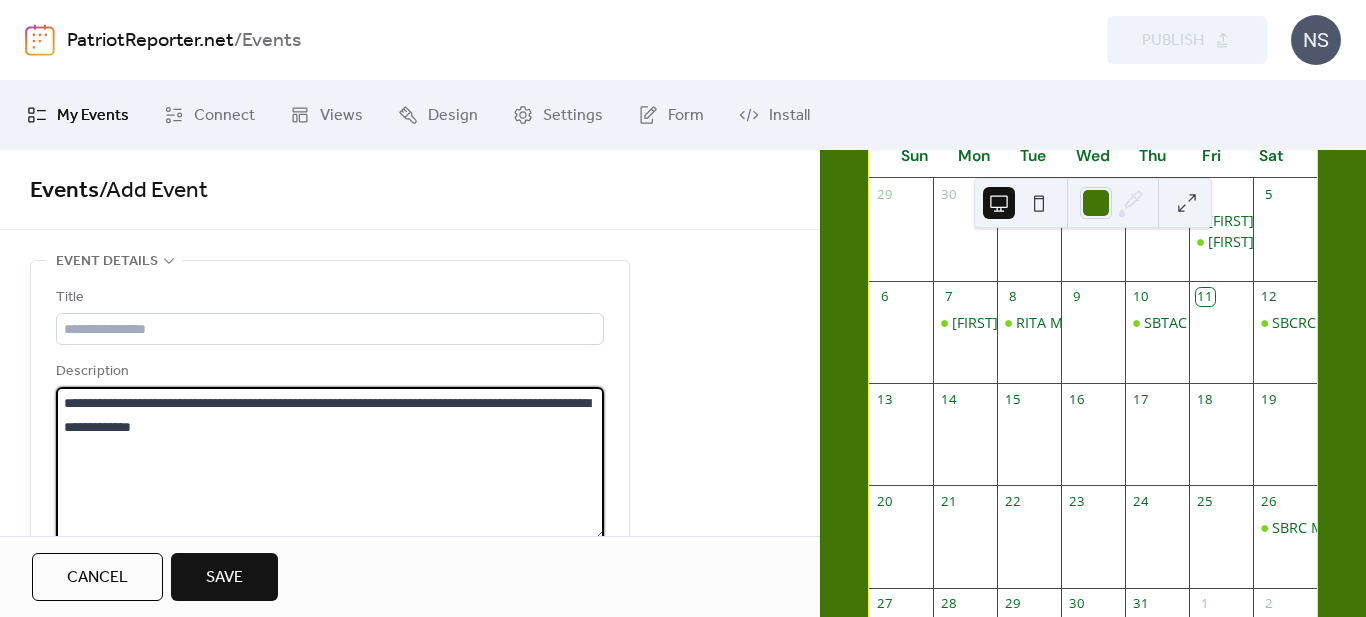 click on "**********" at bounding box center (330, 463) 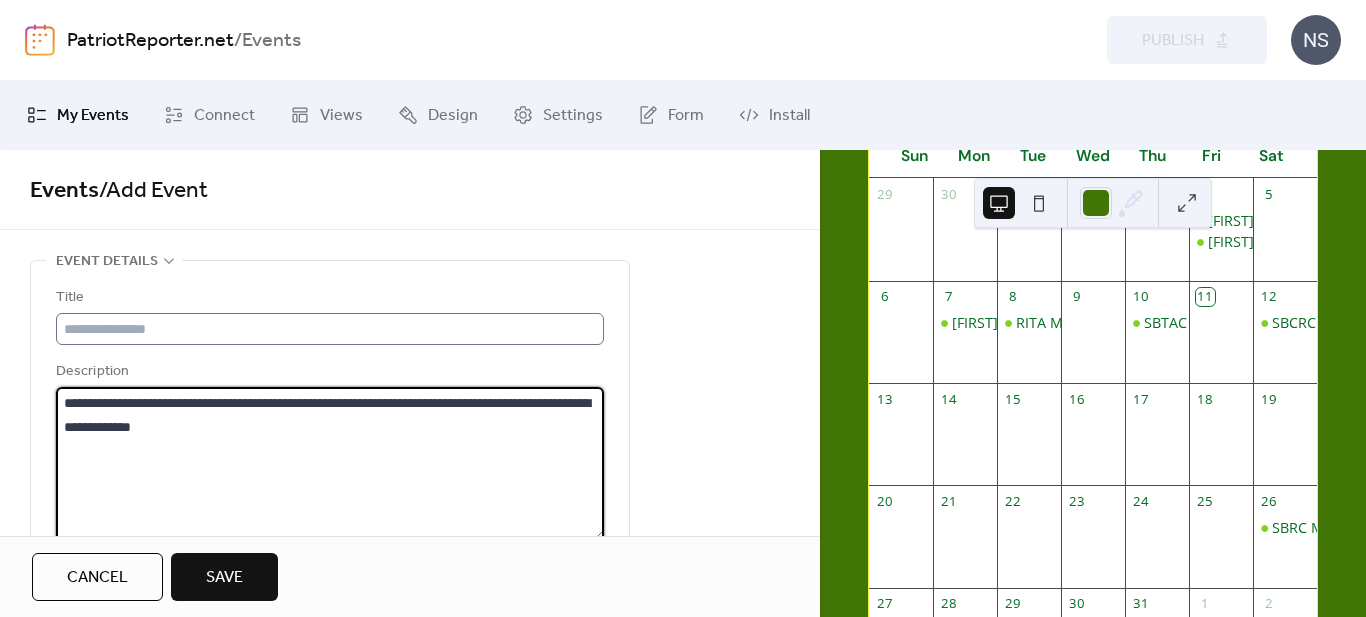 type on "**********" 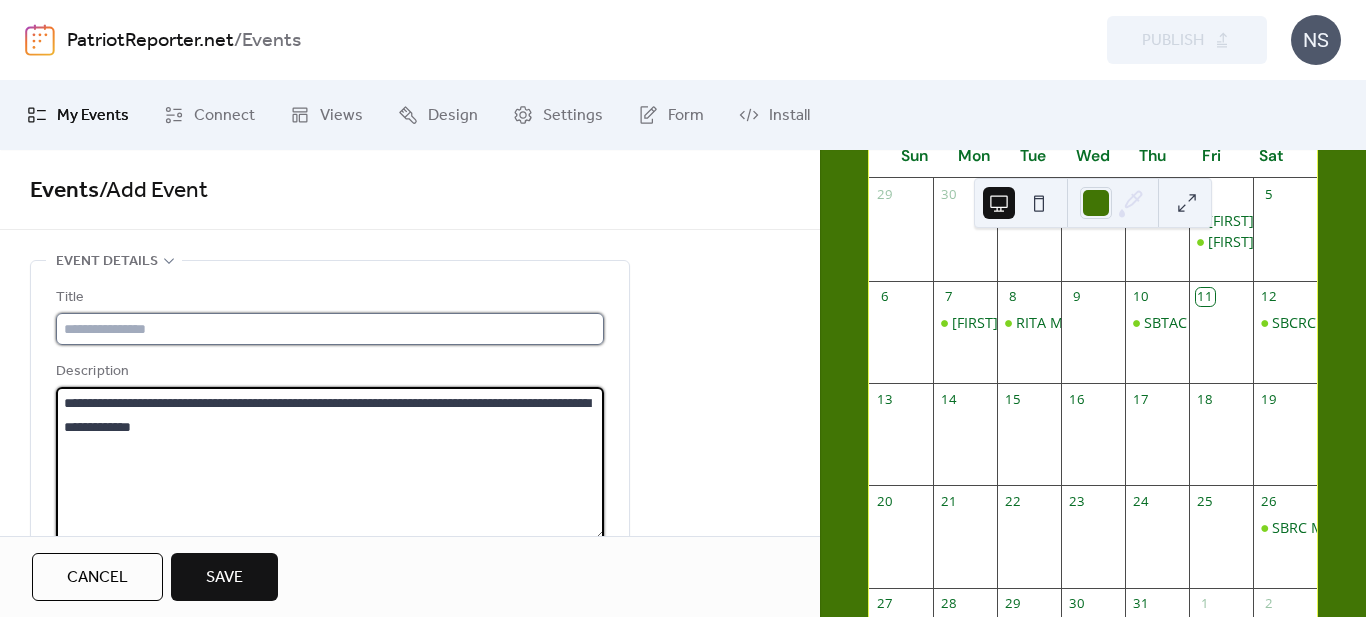 click at bounding box center (330, 329) 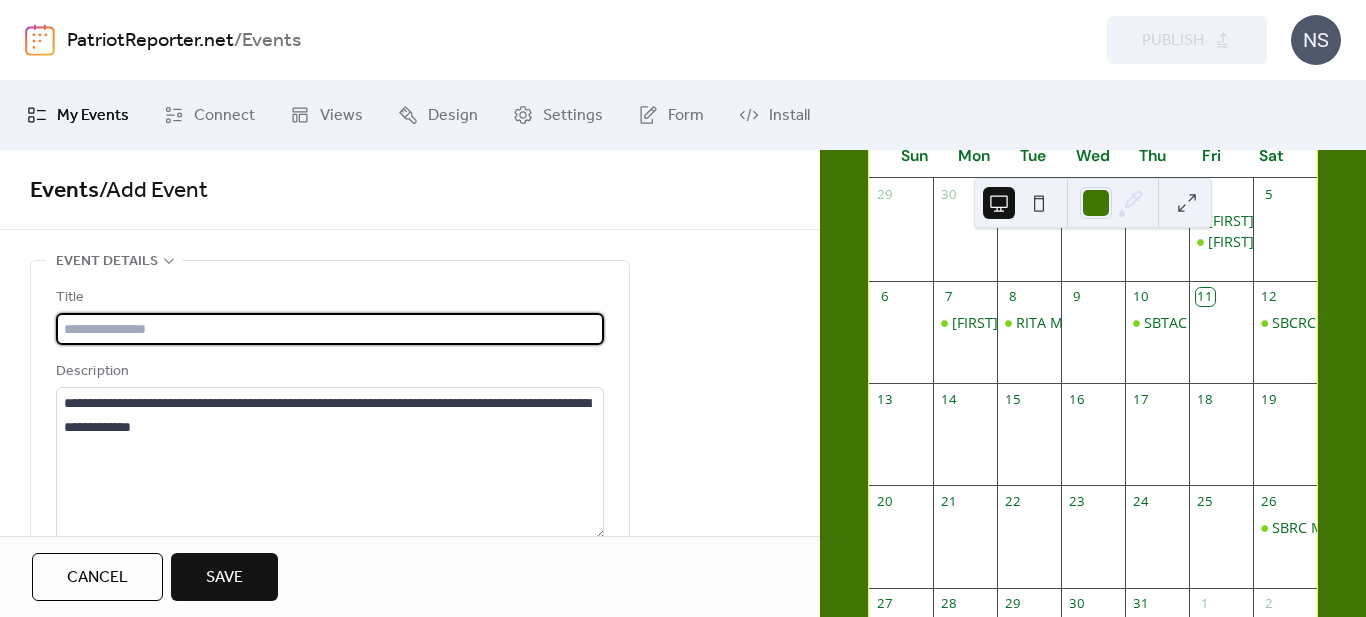 paste on "**********" 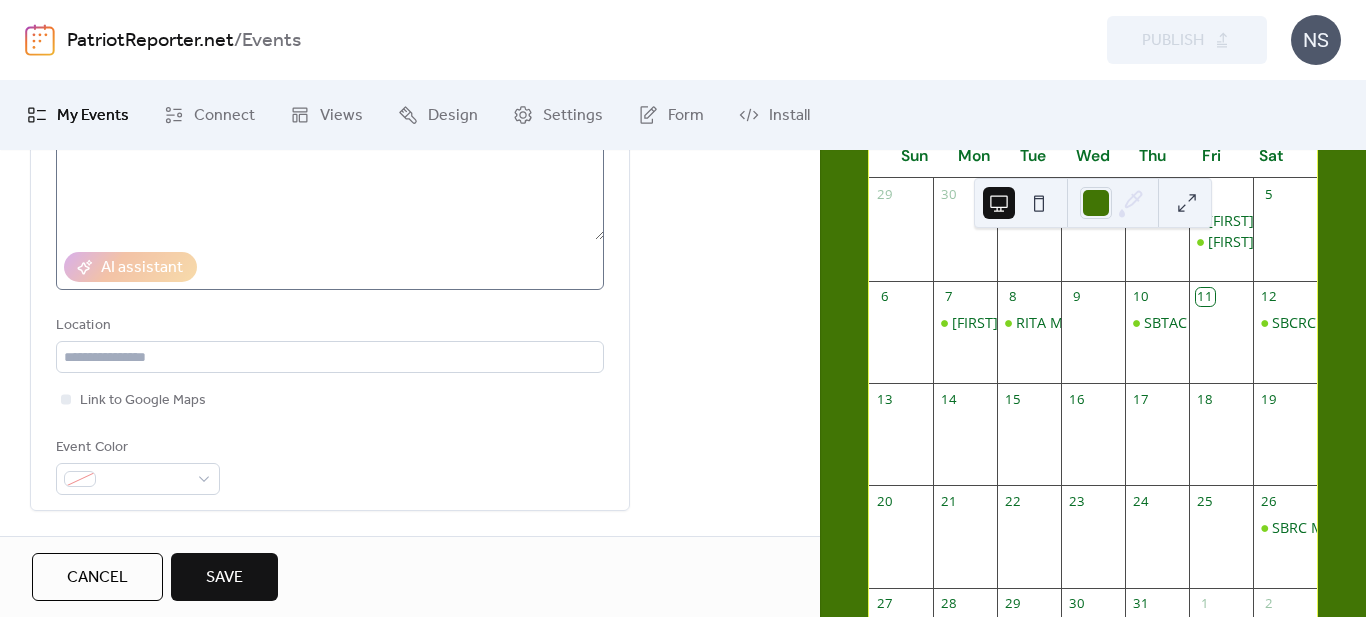 scroll, scrollTop: 300, scrollLeft: 0, axis: vertical 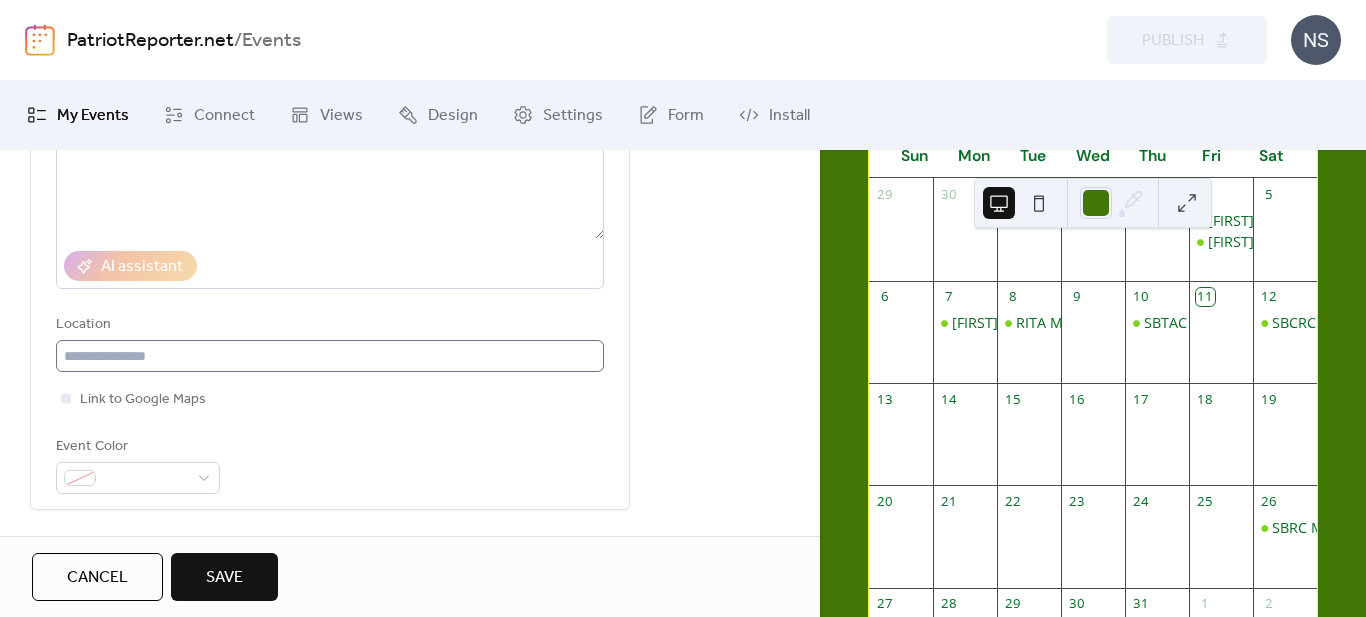 type on "**********" 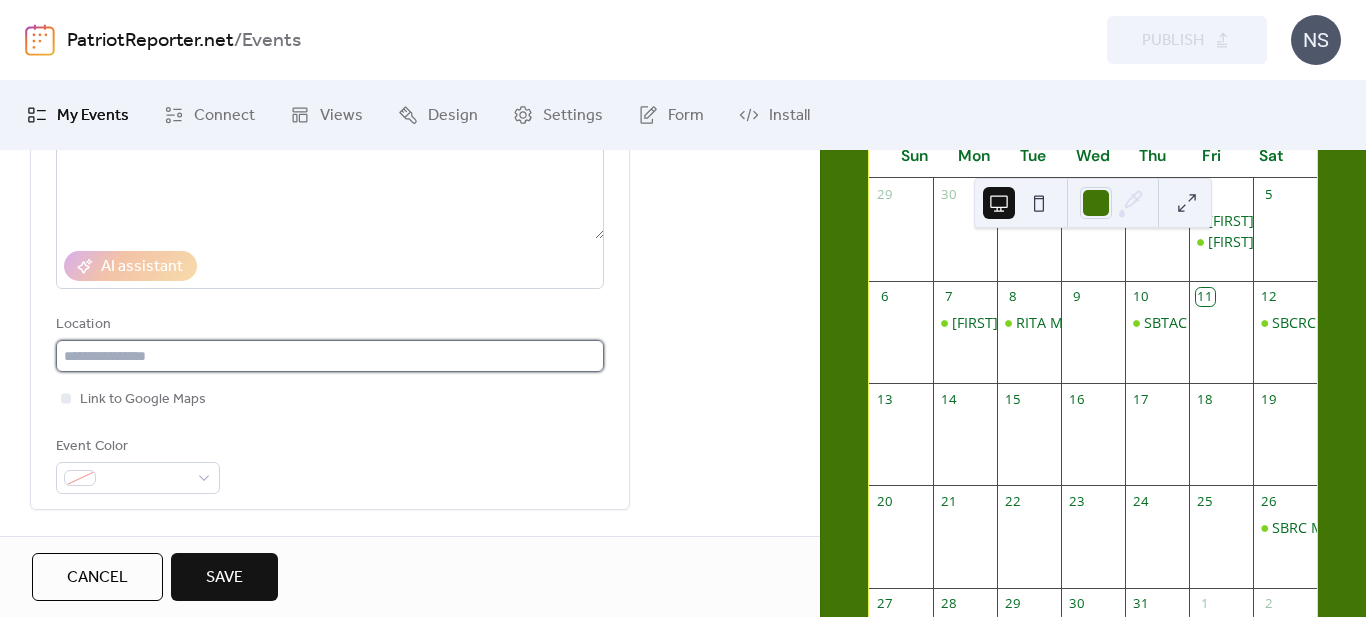 click at bounding box center [330, 356] 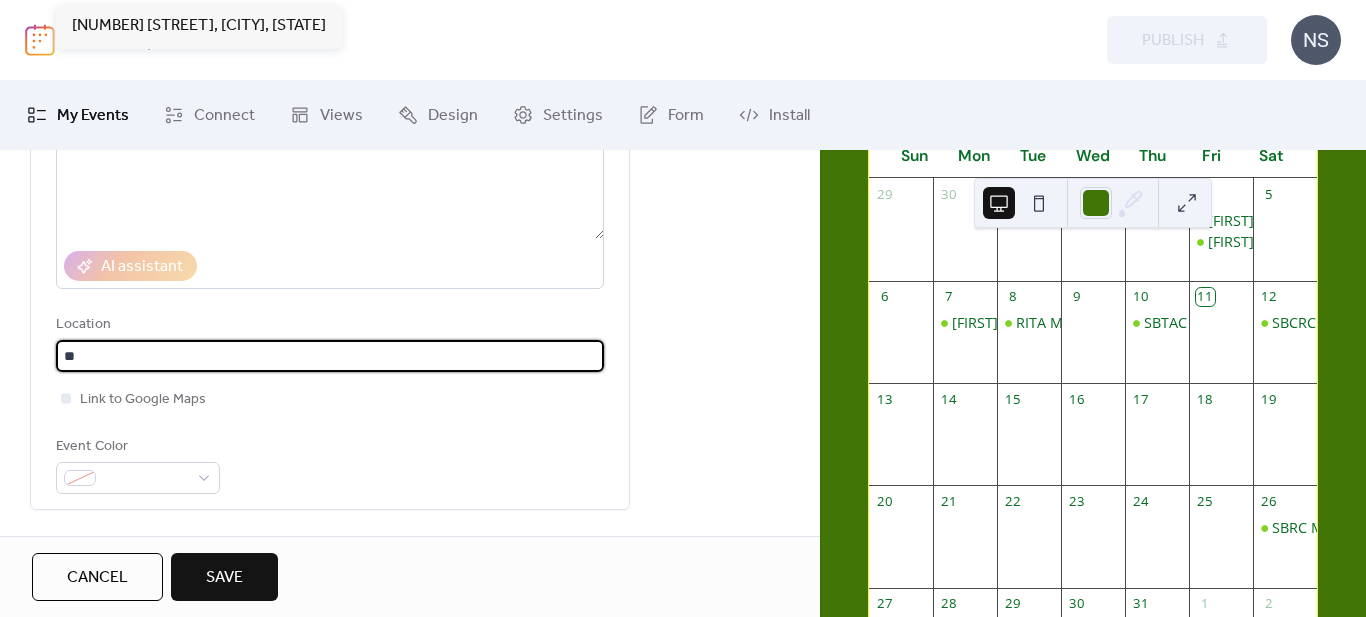 type on "*" 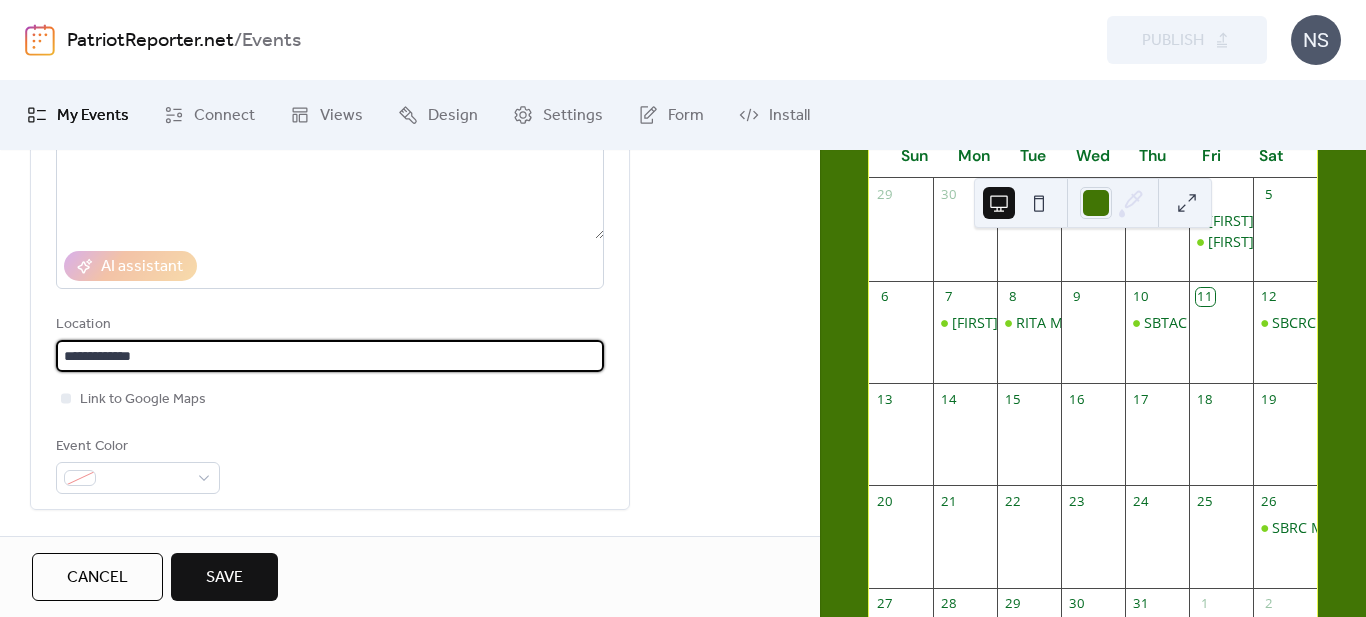 click on "Event Color" at bounding box center (136, 447) 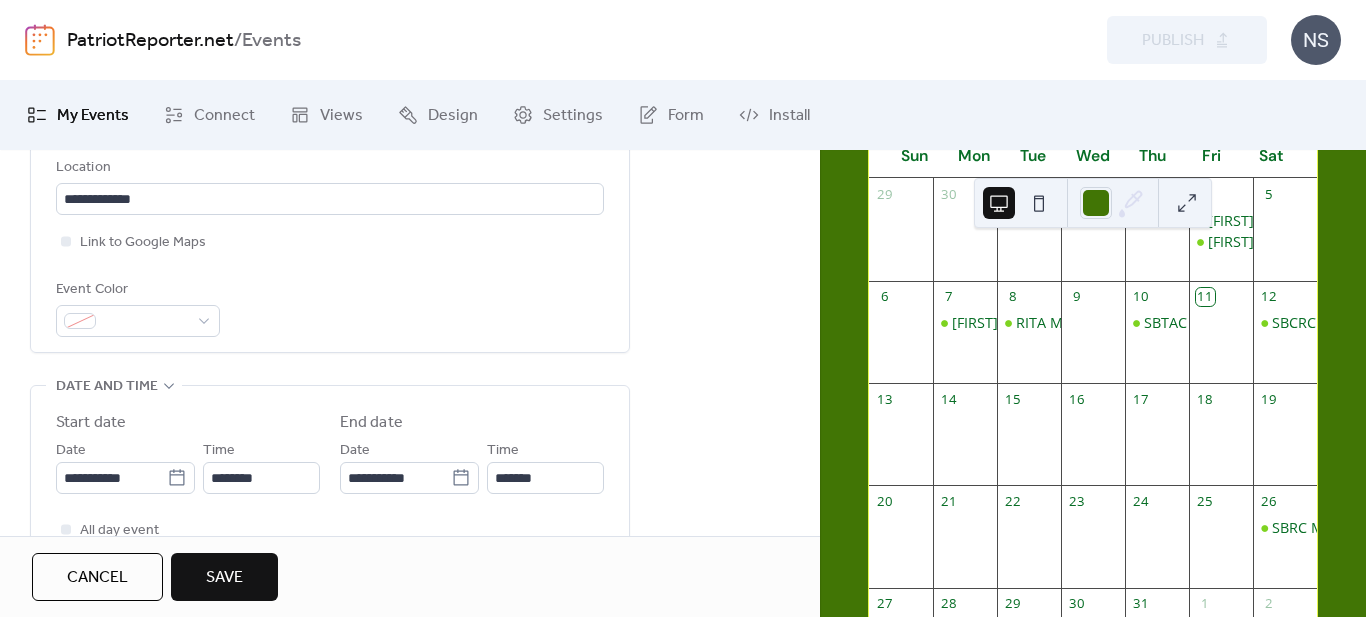 scroll, scrollTop: 500, scrollLeft: 0, axis: vertical 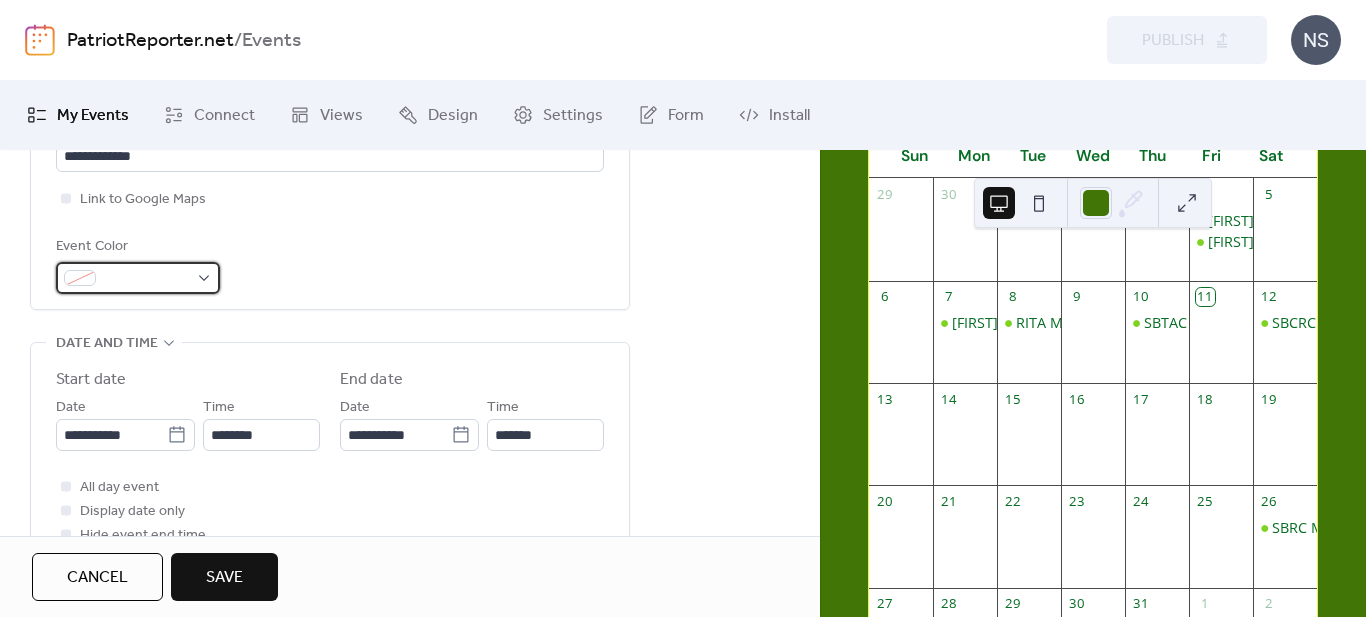 click at bounding box center [138, 278] 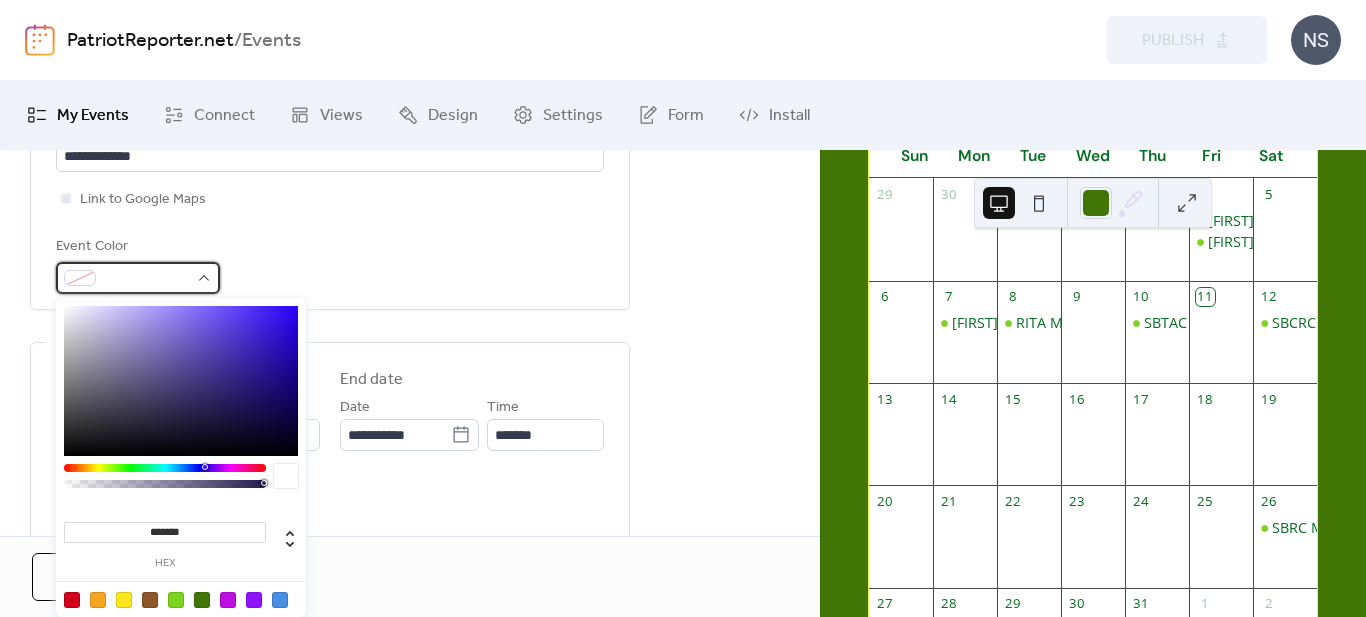 click at bounding box center (138, 278) 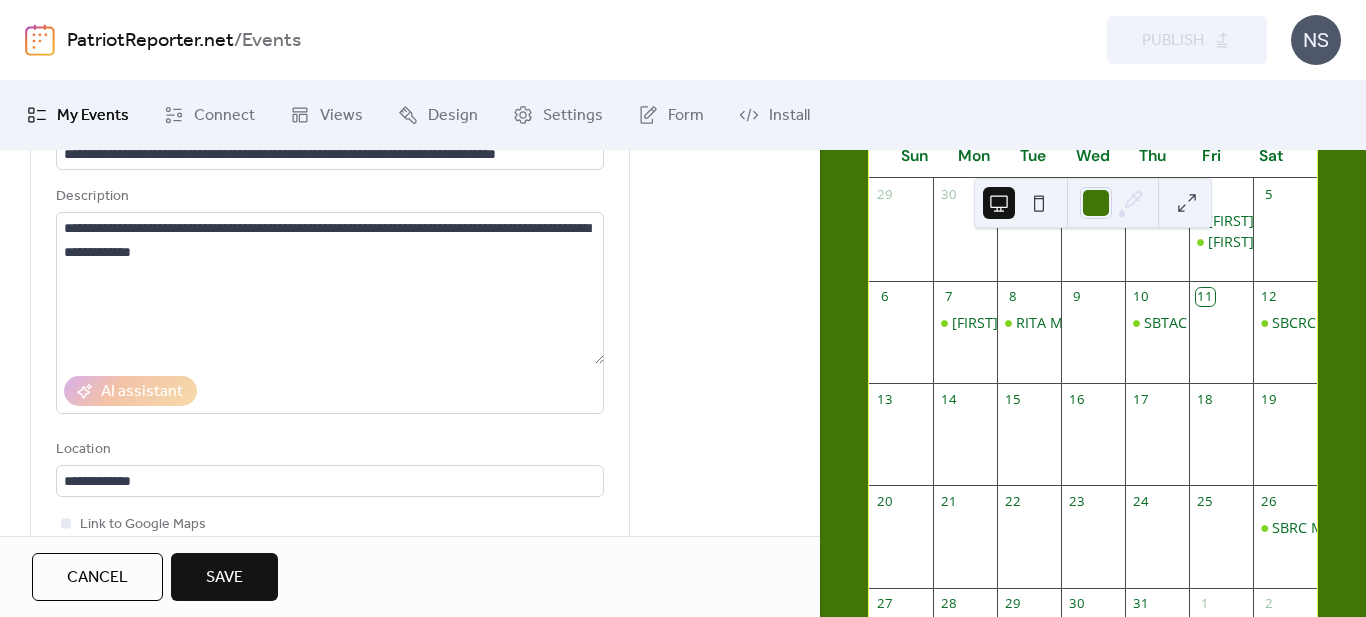 scroll, scrollTop: 300, scrollLeft: 0, axis: vertical 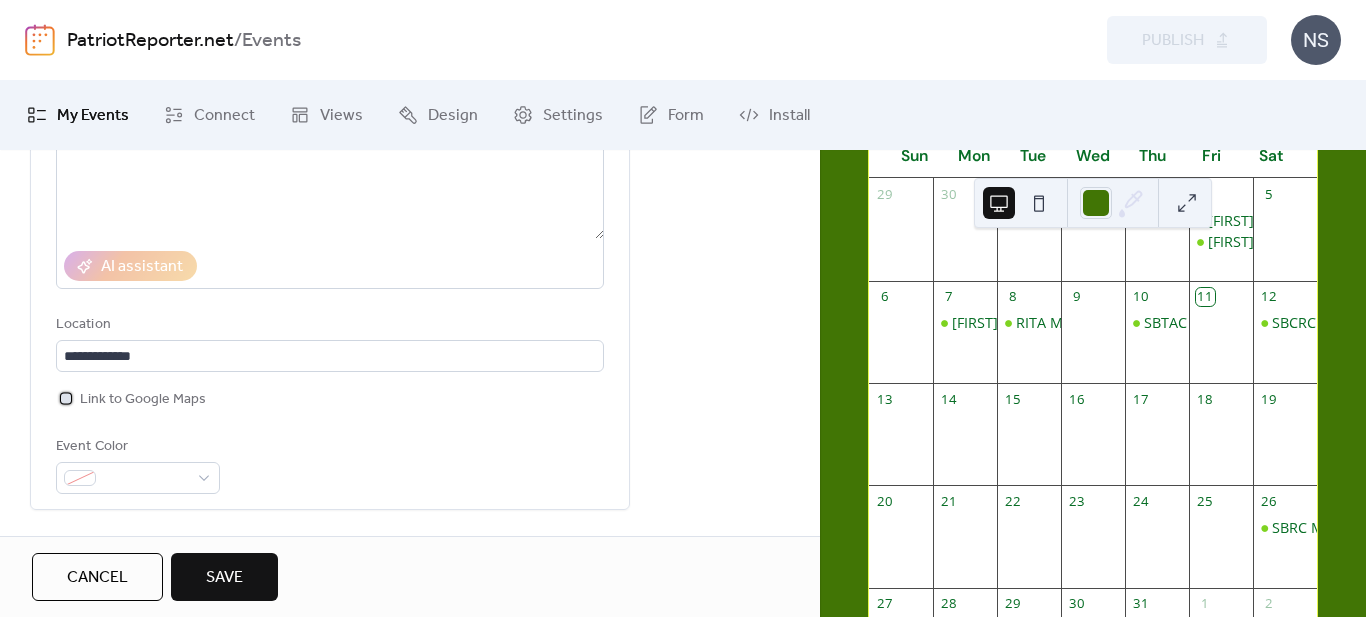 click at bounding box center (66, 398) 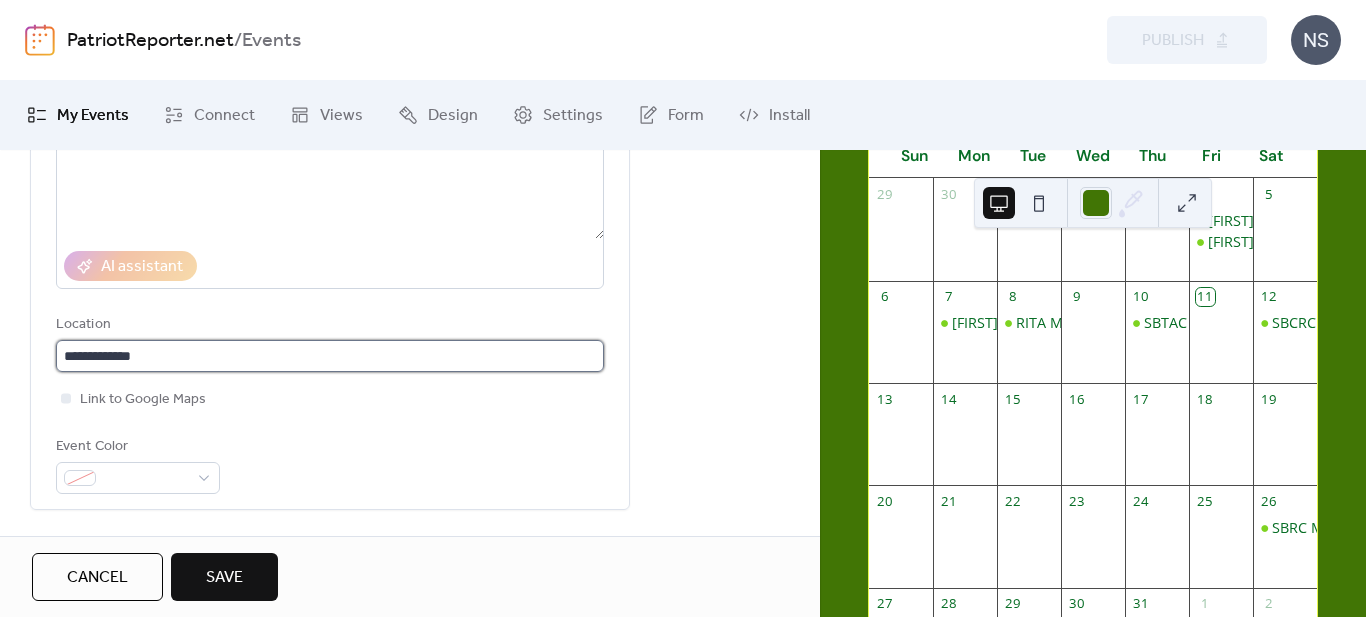 click on "**********" at bounding box center [330, 356] 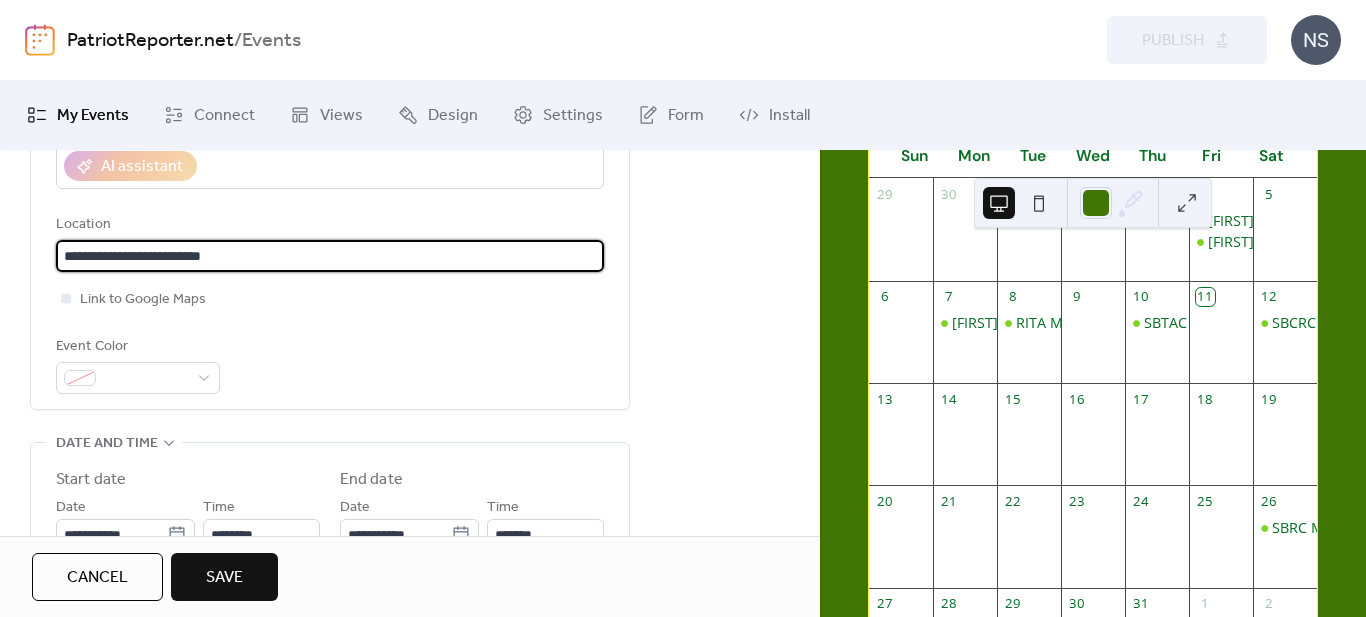 scroll, scrollTop: 500, scrollLeft: 0, axis: vertical 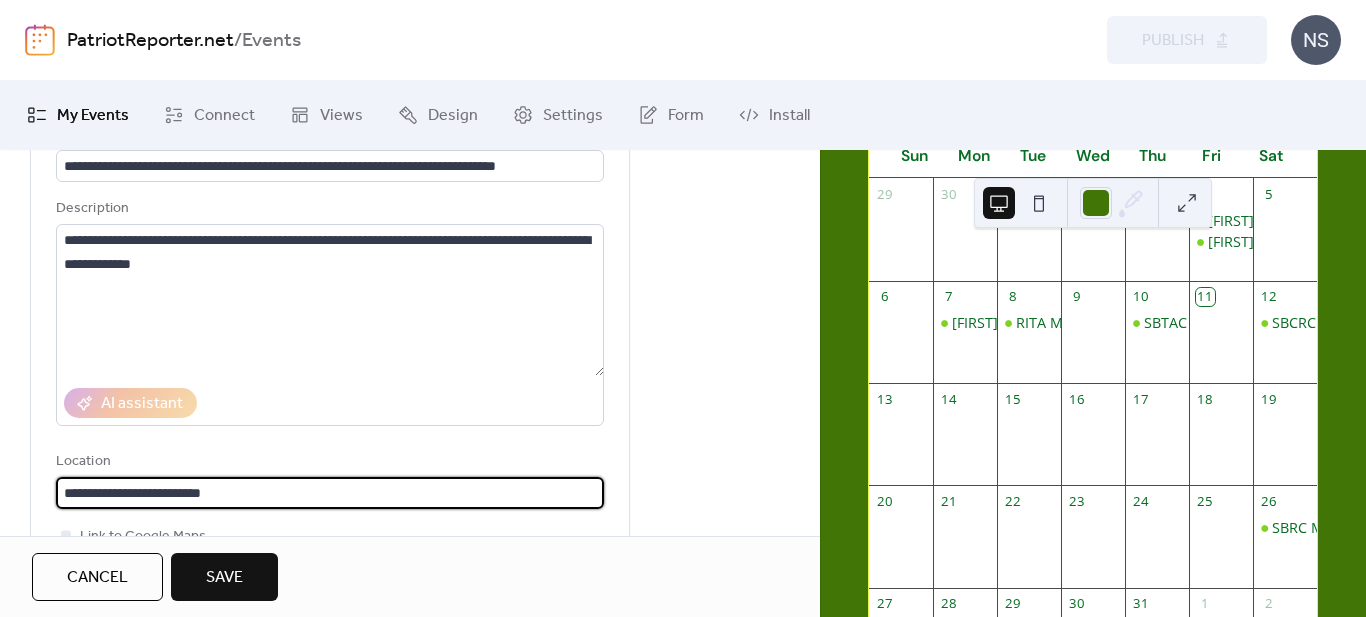 drag, startPoint x: 244, startPoint y: 150, endPoint x: 172, endPoint y: 157, distance: 72.33948 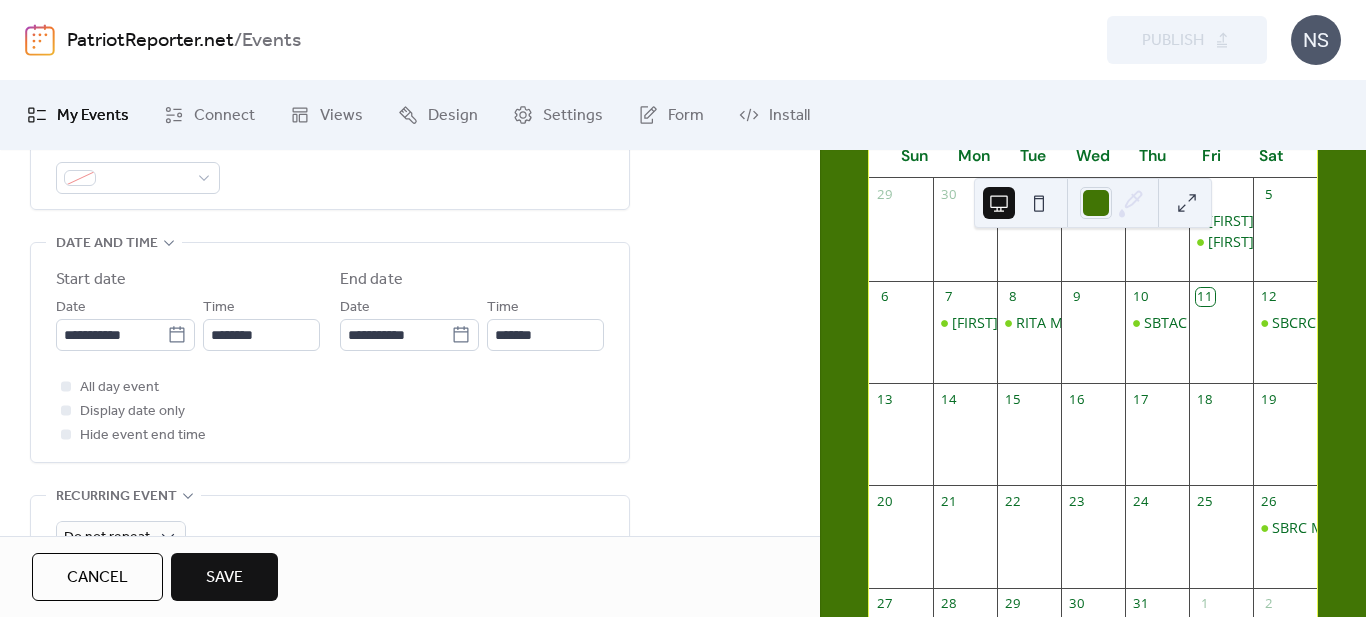 scroll, scrollTop: 400, scrollLeft: 0, axis: vertical 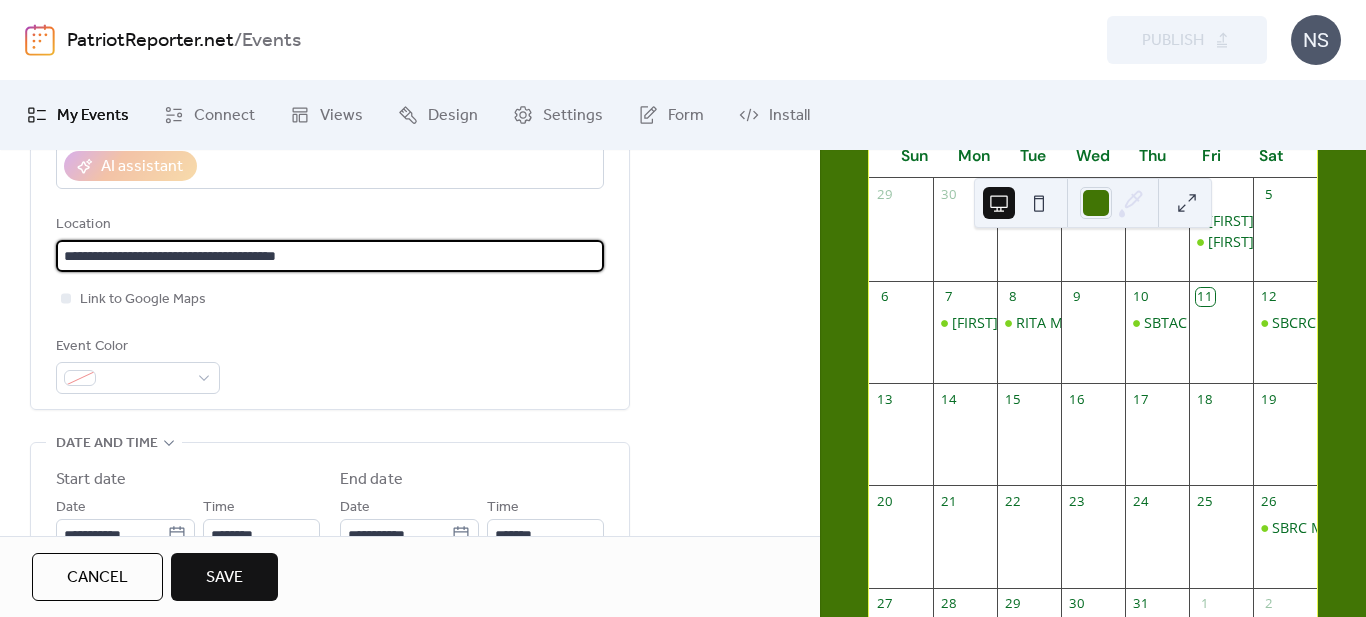 type on "**********" 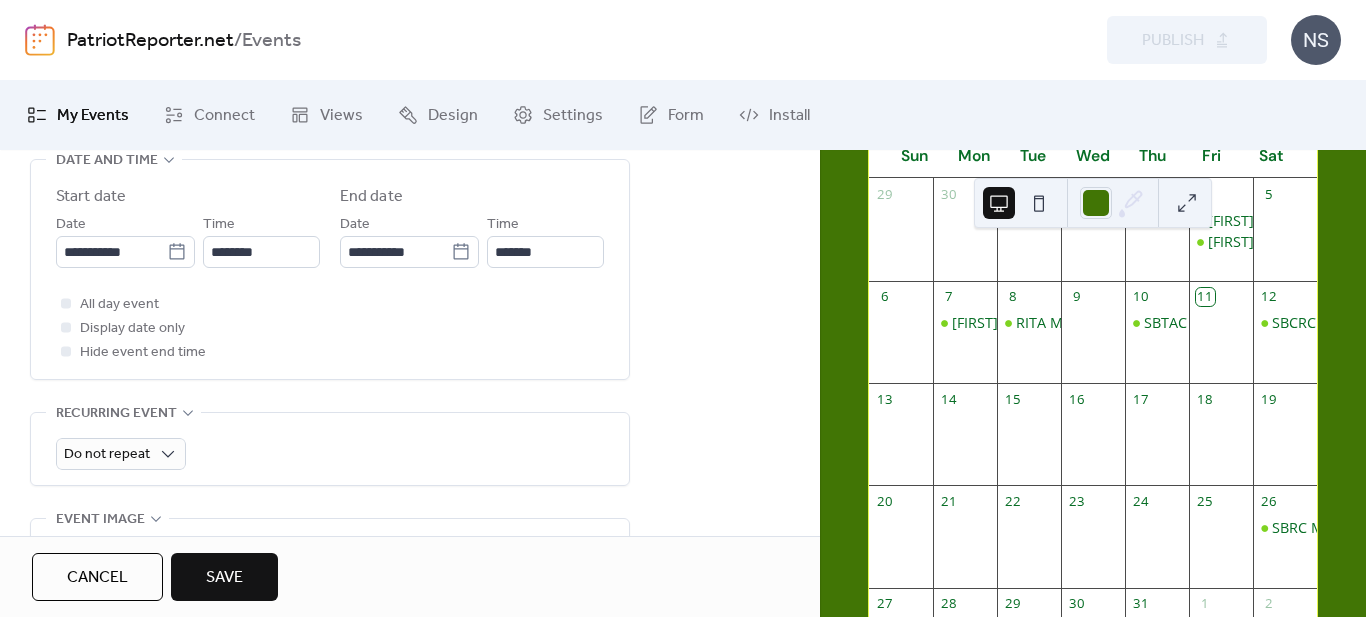 scroll, scrollTop: 700, scrollLeft: 0, axis: vertical 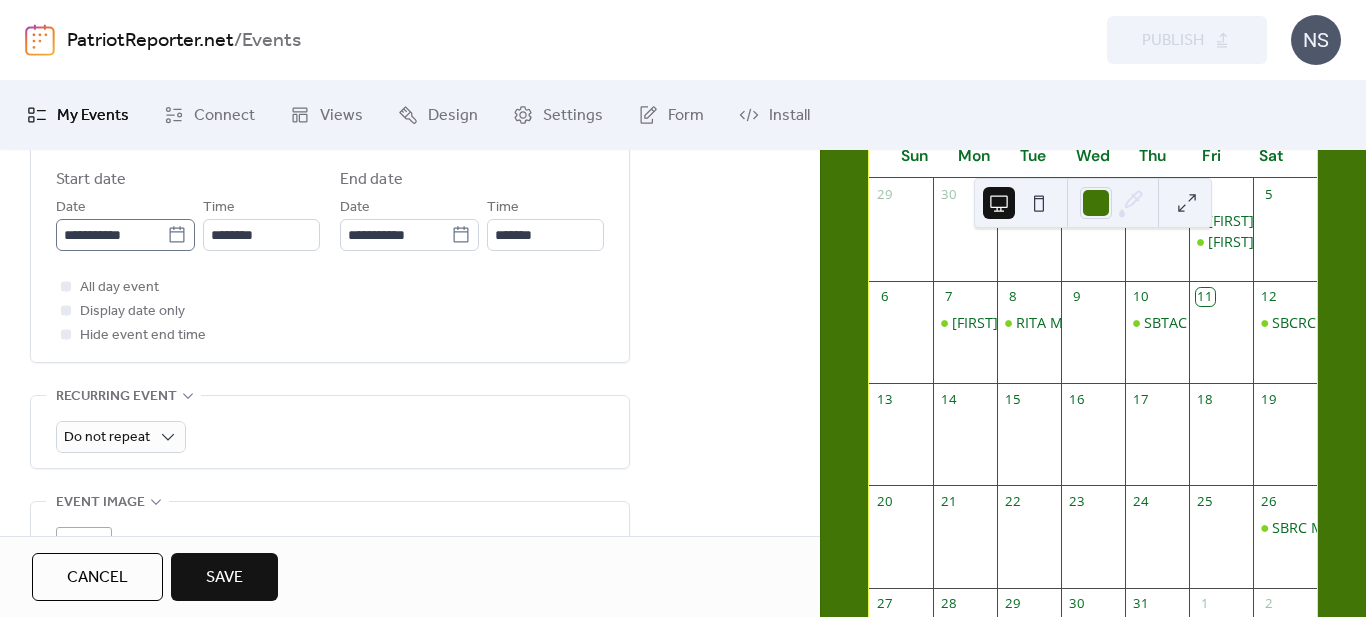 type 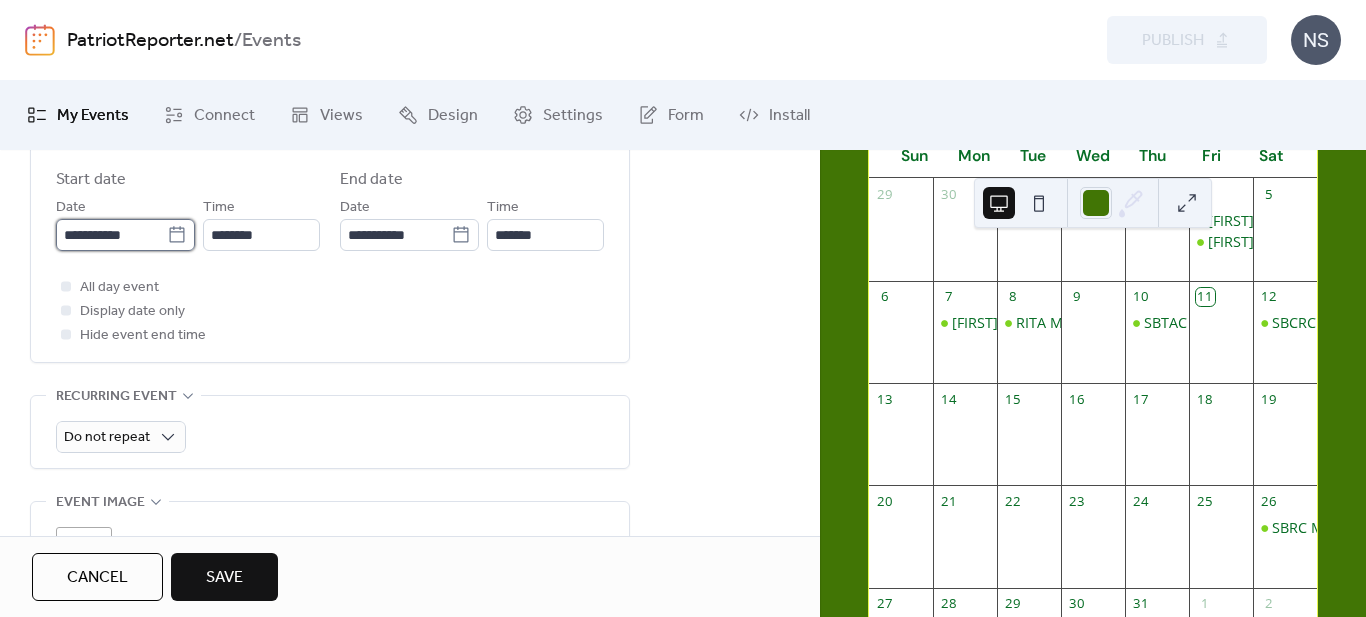 click on "**********" at bounding box center (111, 235) 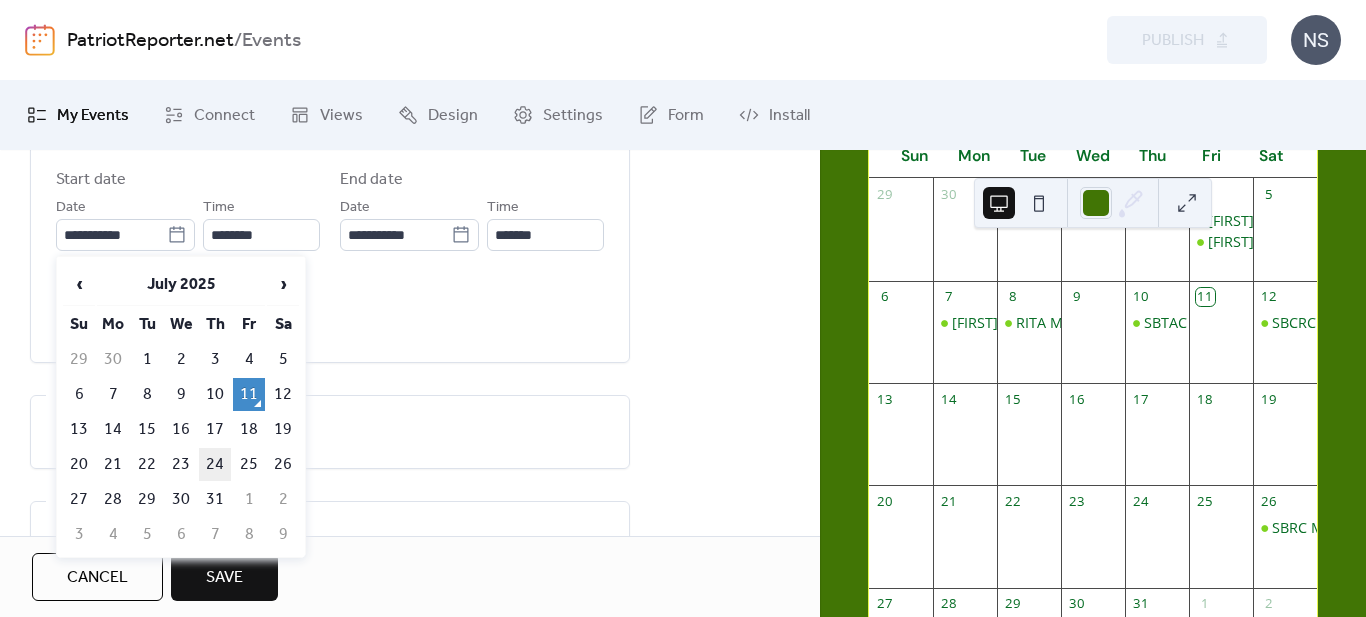 click on "24" at bounding box center (215, 464) 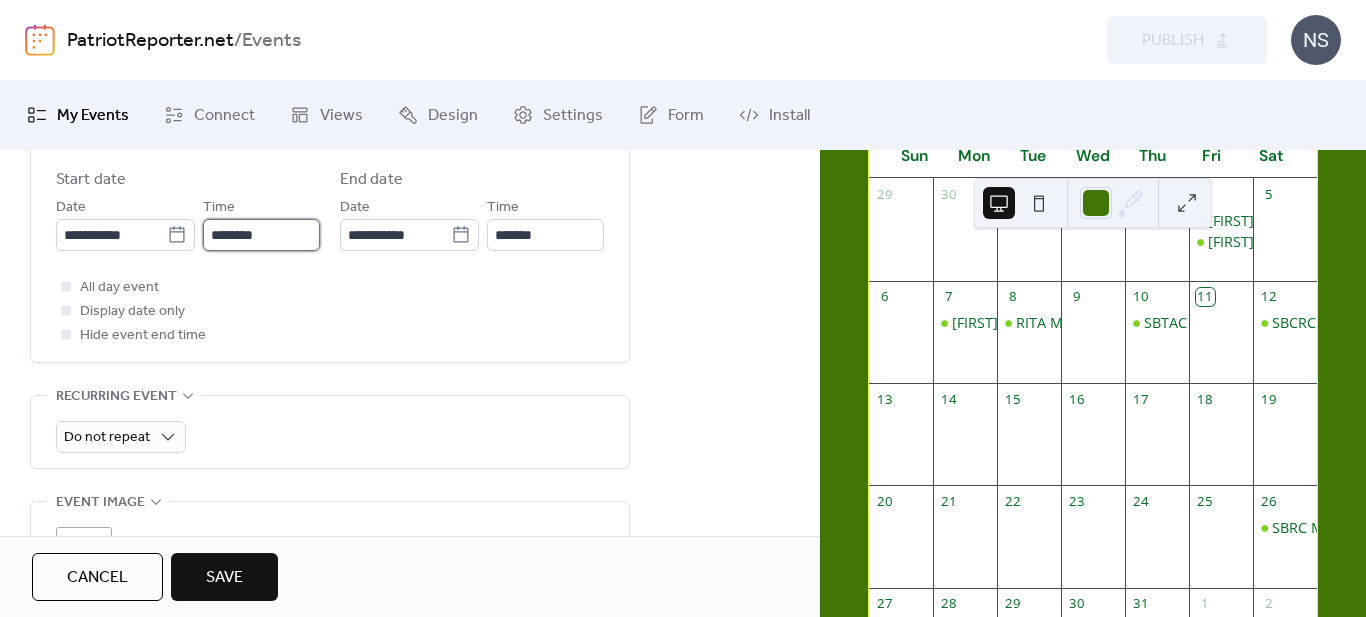 click on "********" at bounding box center [261, 235] 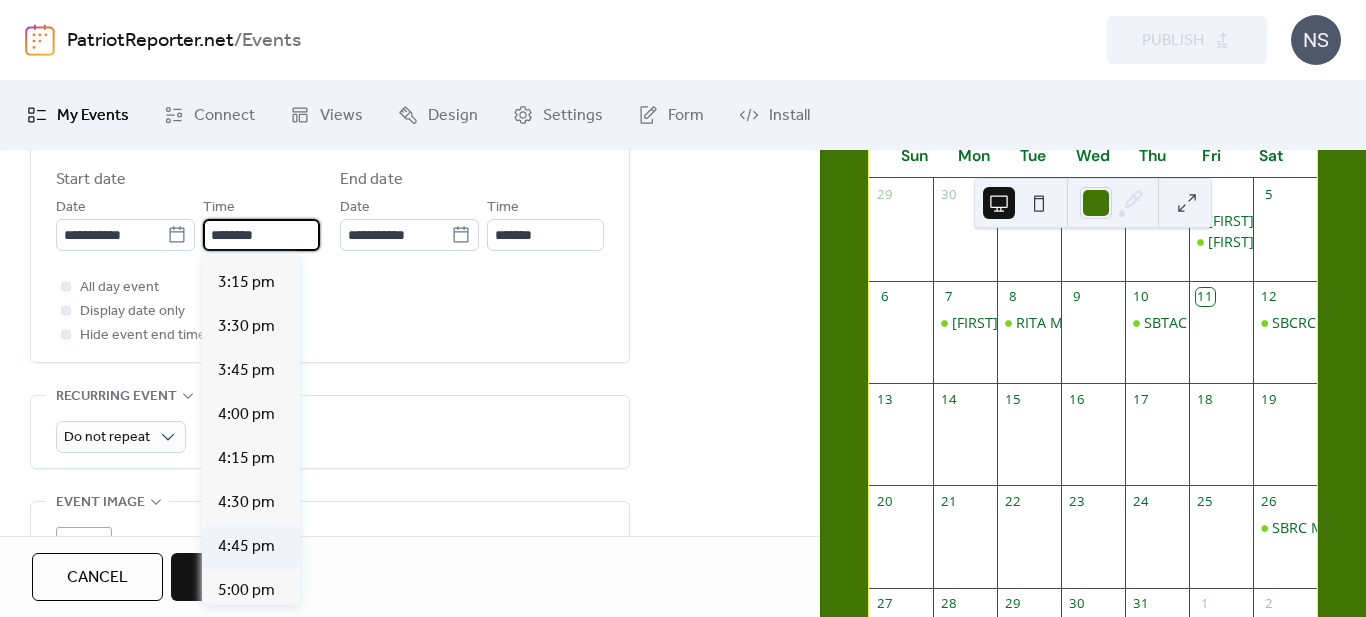 scroll, scrollTop: 2712, scrollLeft: 0, axis: vertical 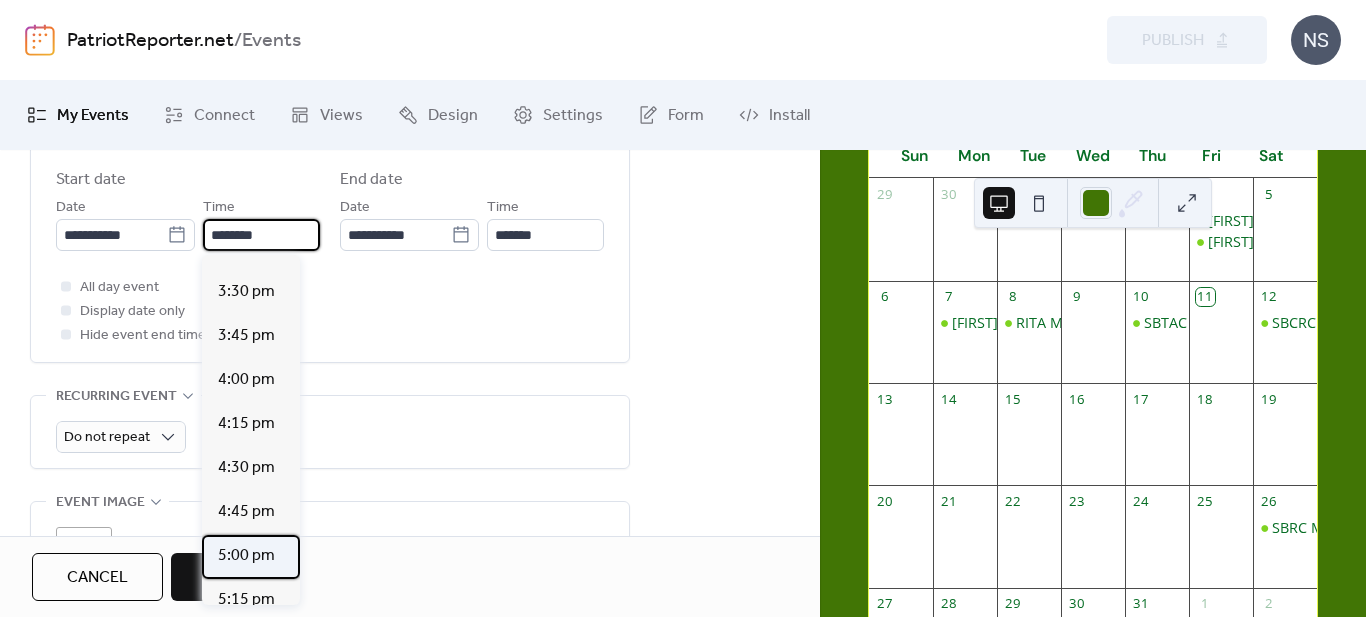click on "5:00 pm" at bounding box center (246, 556) 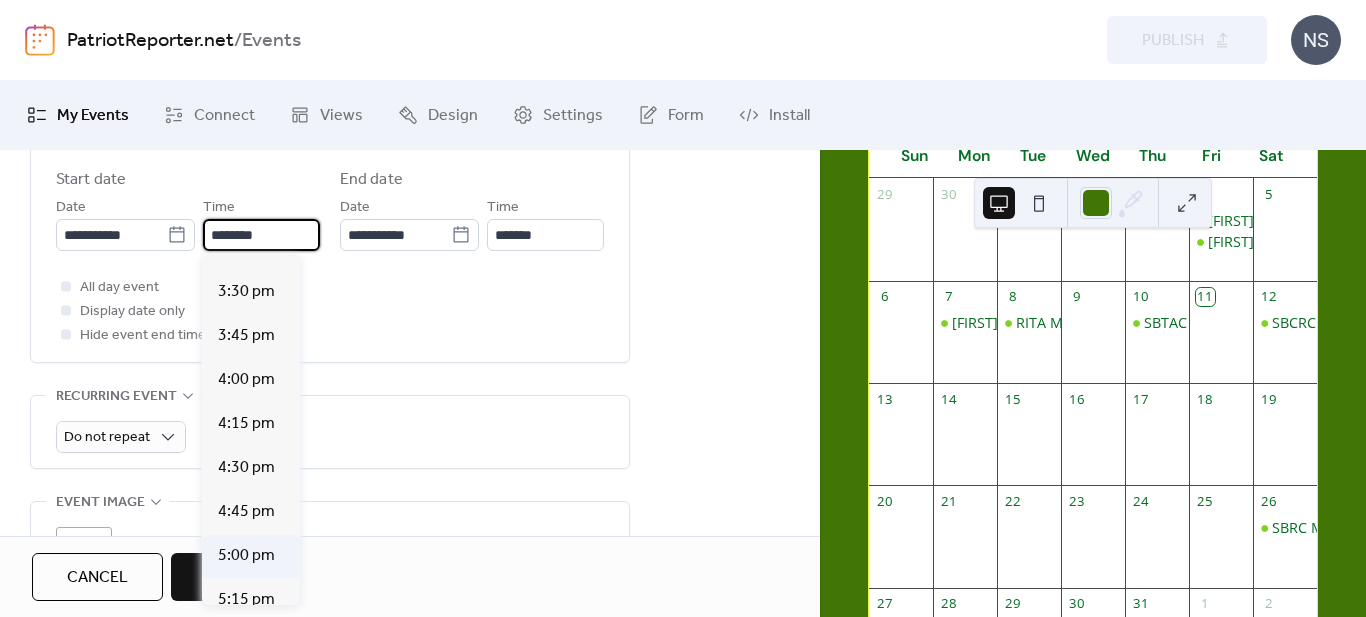 type on "*******" 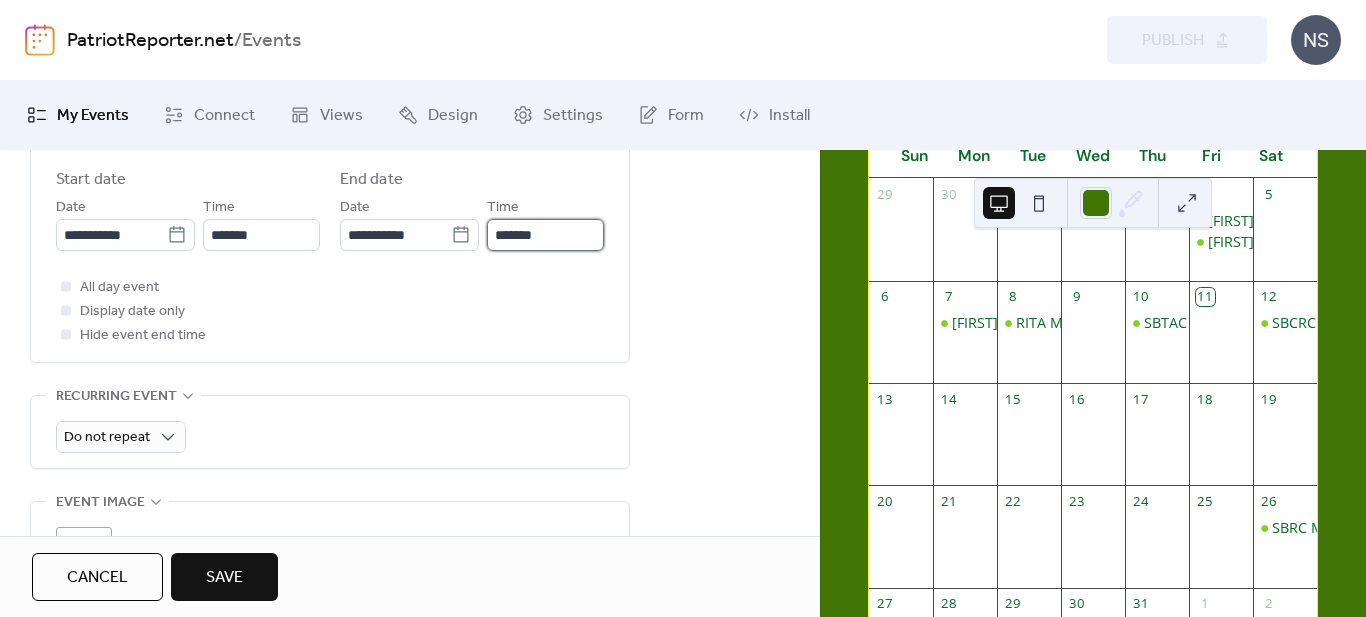 click on "*******" at bounding box center [545, 235] 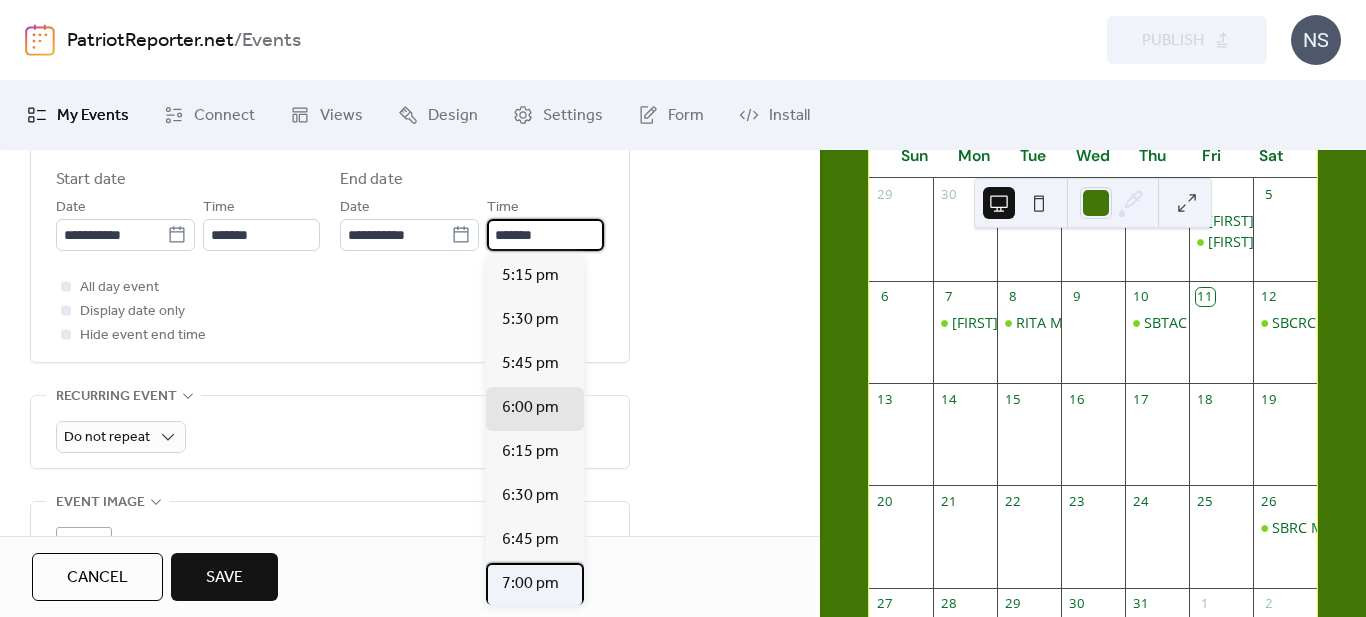 click on "7:00 pm" at bounding box center [530, 584] 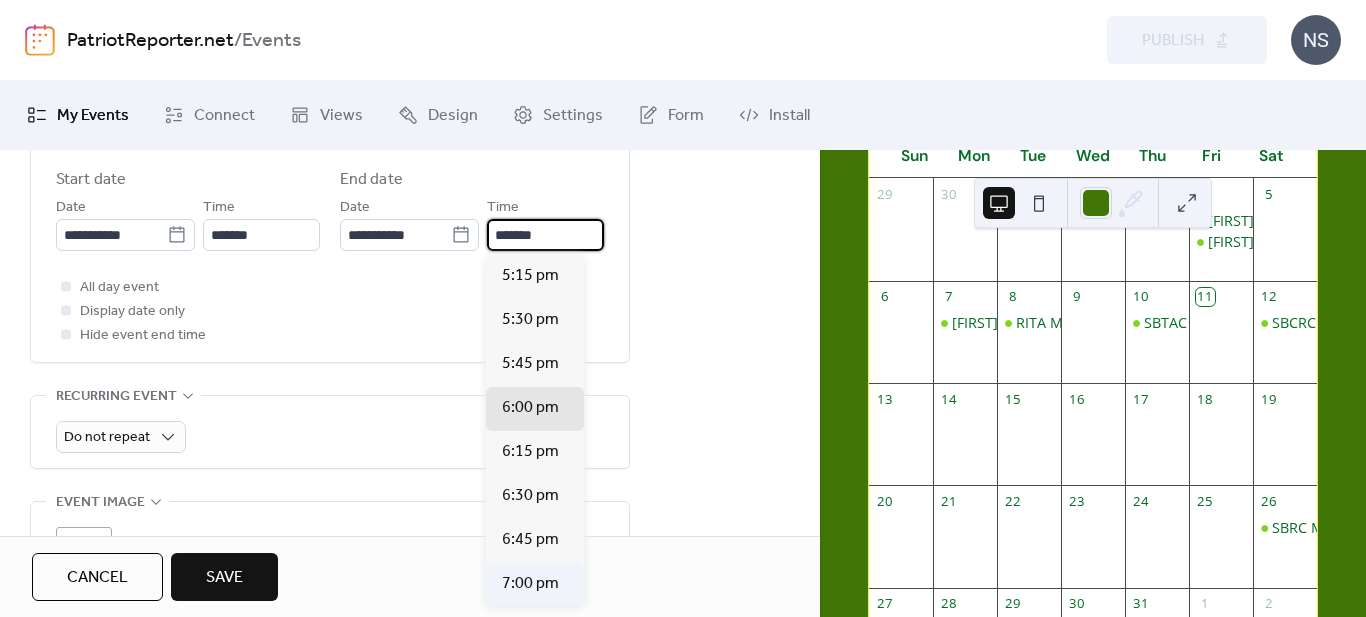type on "*******" 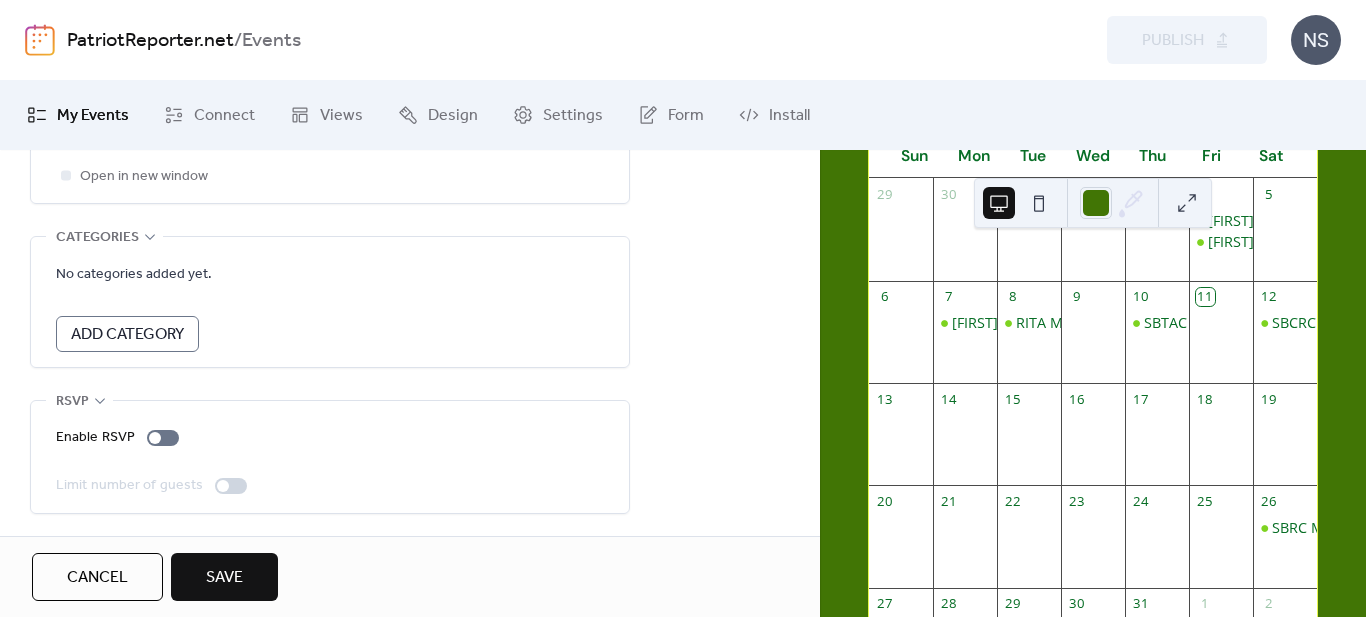 scroll, scrollTop: 1045, scrollLeft: 0, axis: vertical 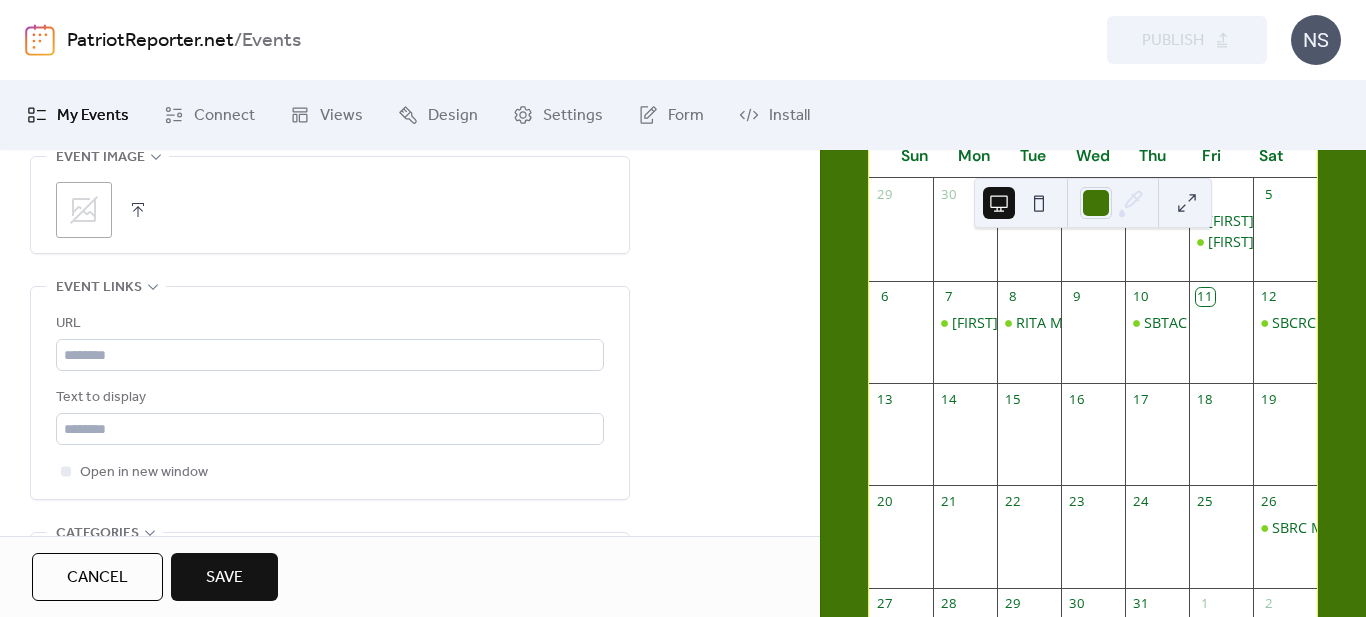 click 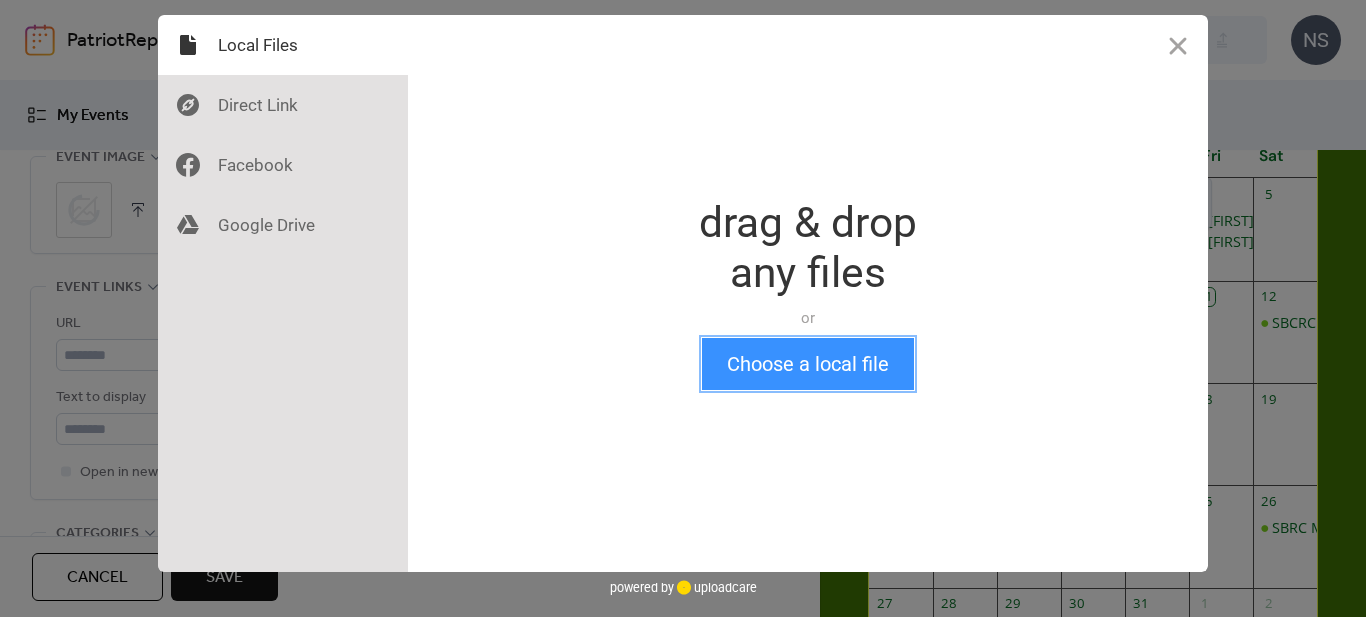 click on "Choose a local file" at bounding box center (808, 364) 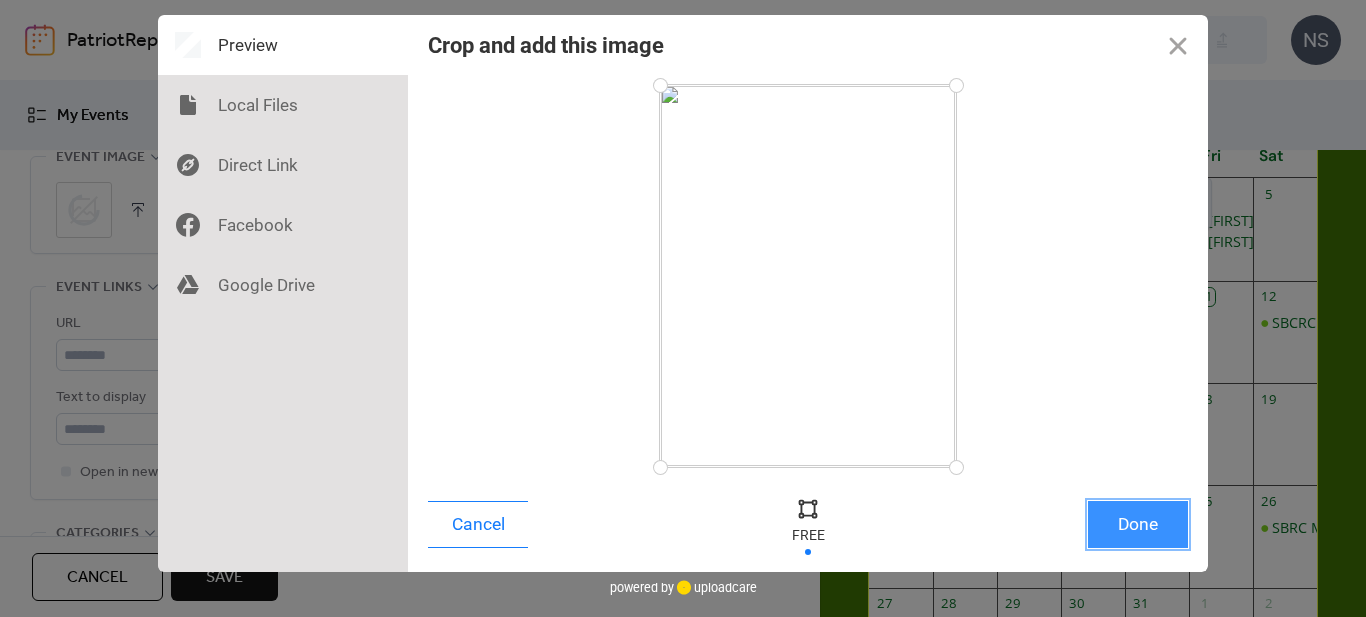 click on "Done" at bounding box center [1138, 524] 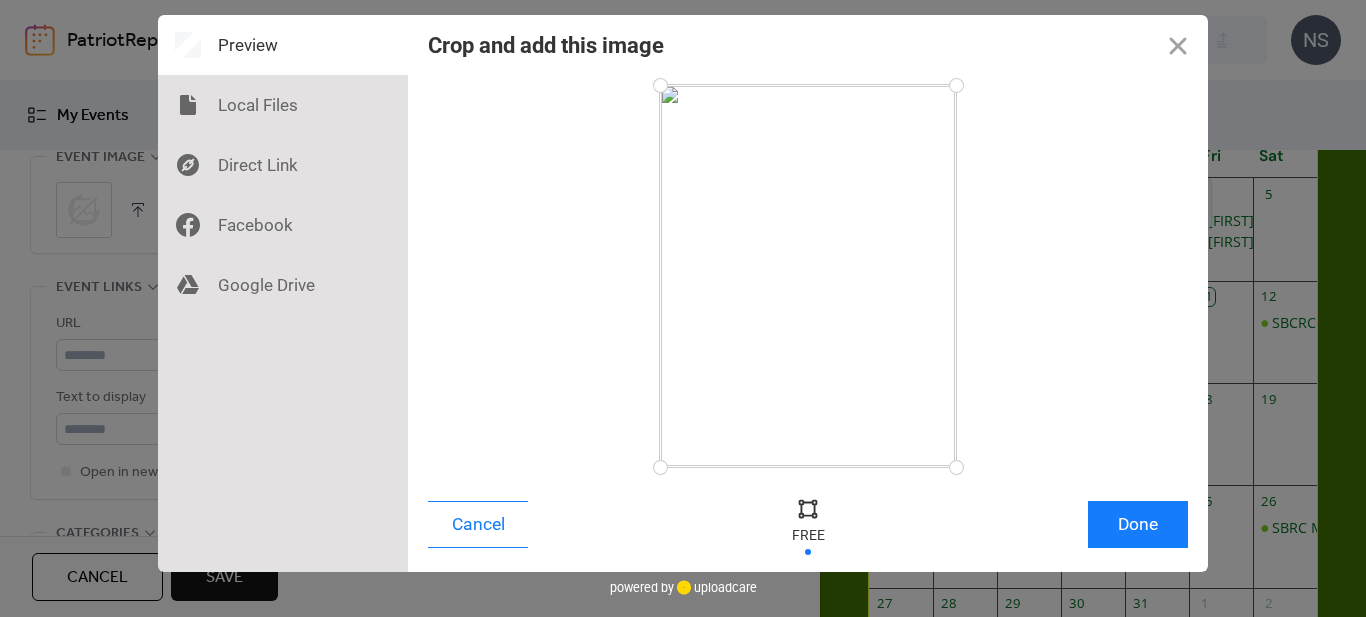 click on "24" at bounding box center (1157, 501) 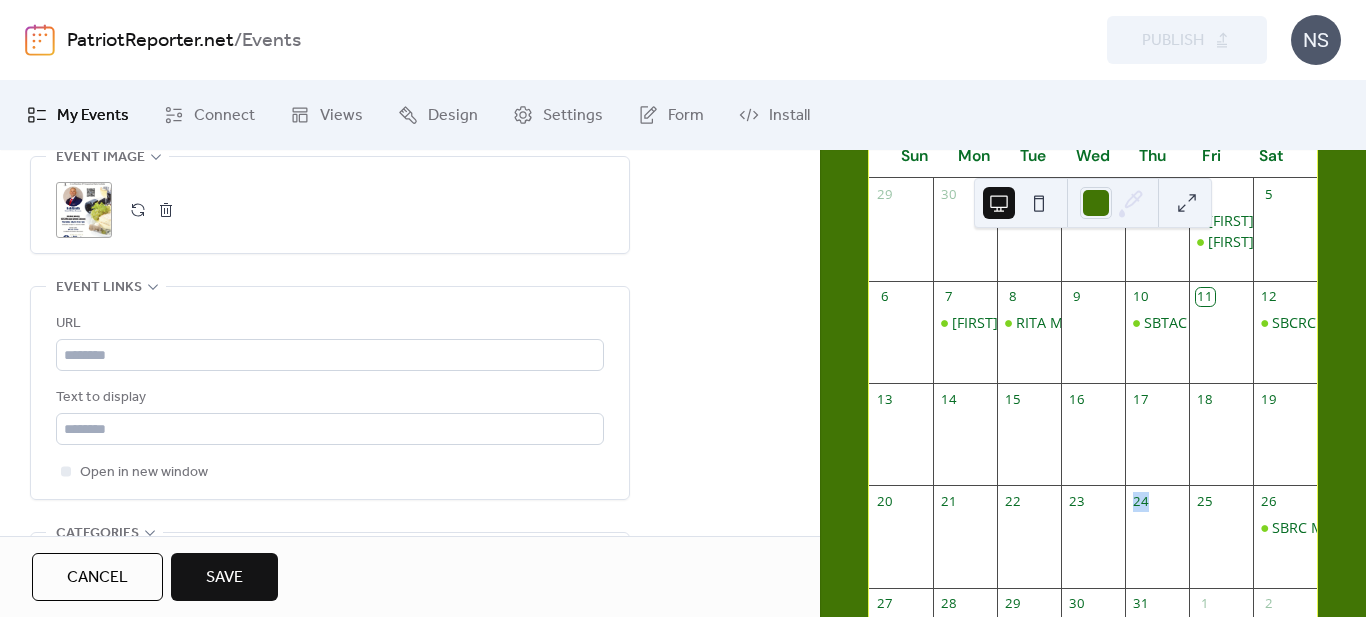 click on "Save" at bounding box center [224, 578] 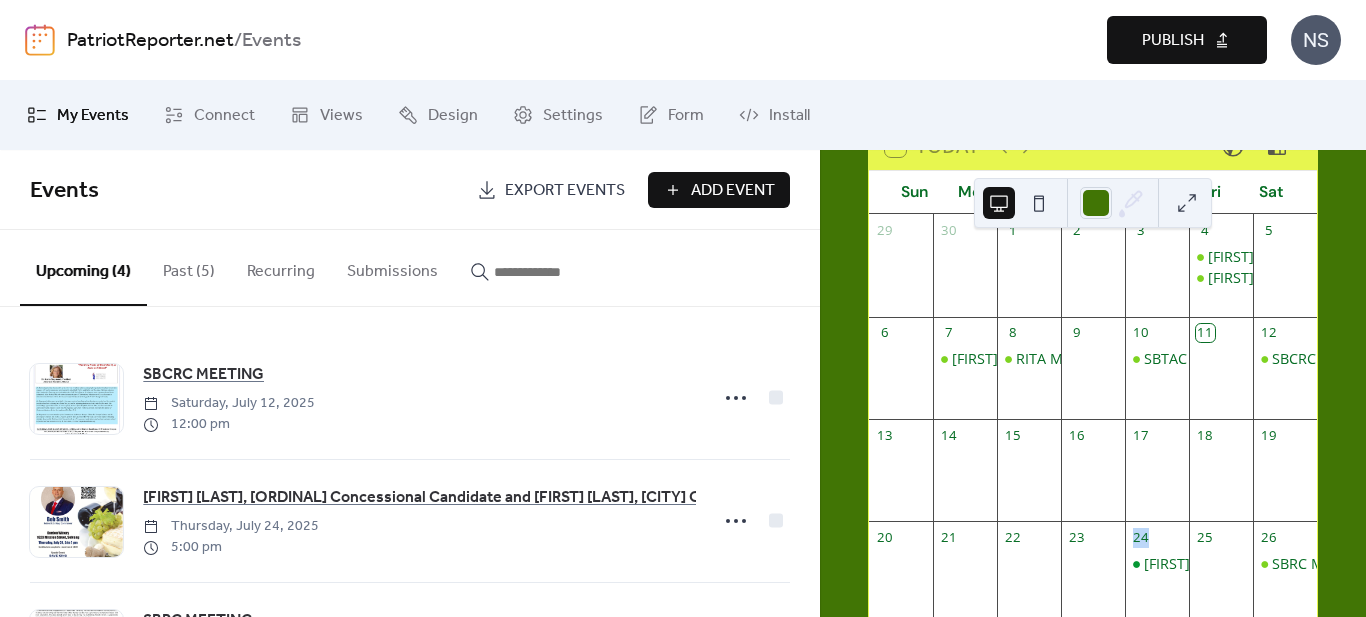 scroll, scrollTop: 200, scrollLeft: 0, axis: vertical 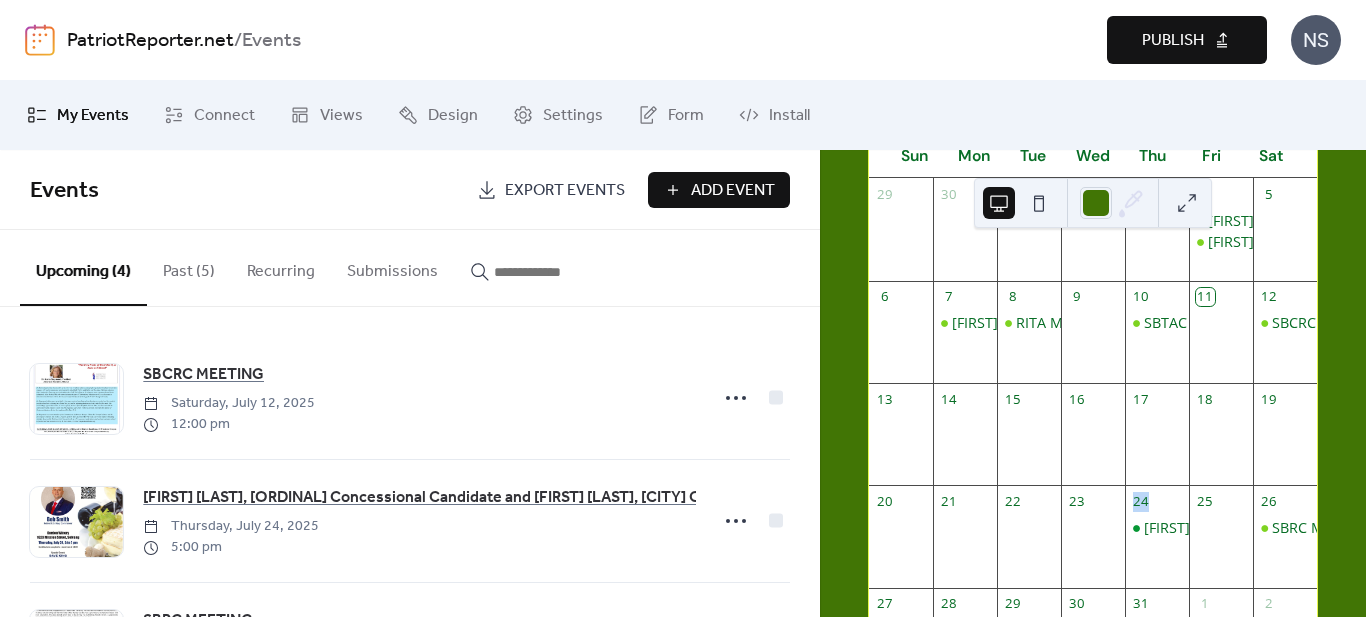 click on "Publish" at bounding box center [1173, 41] 